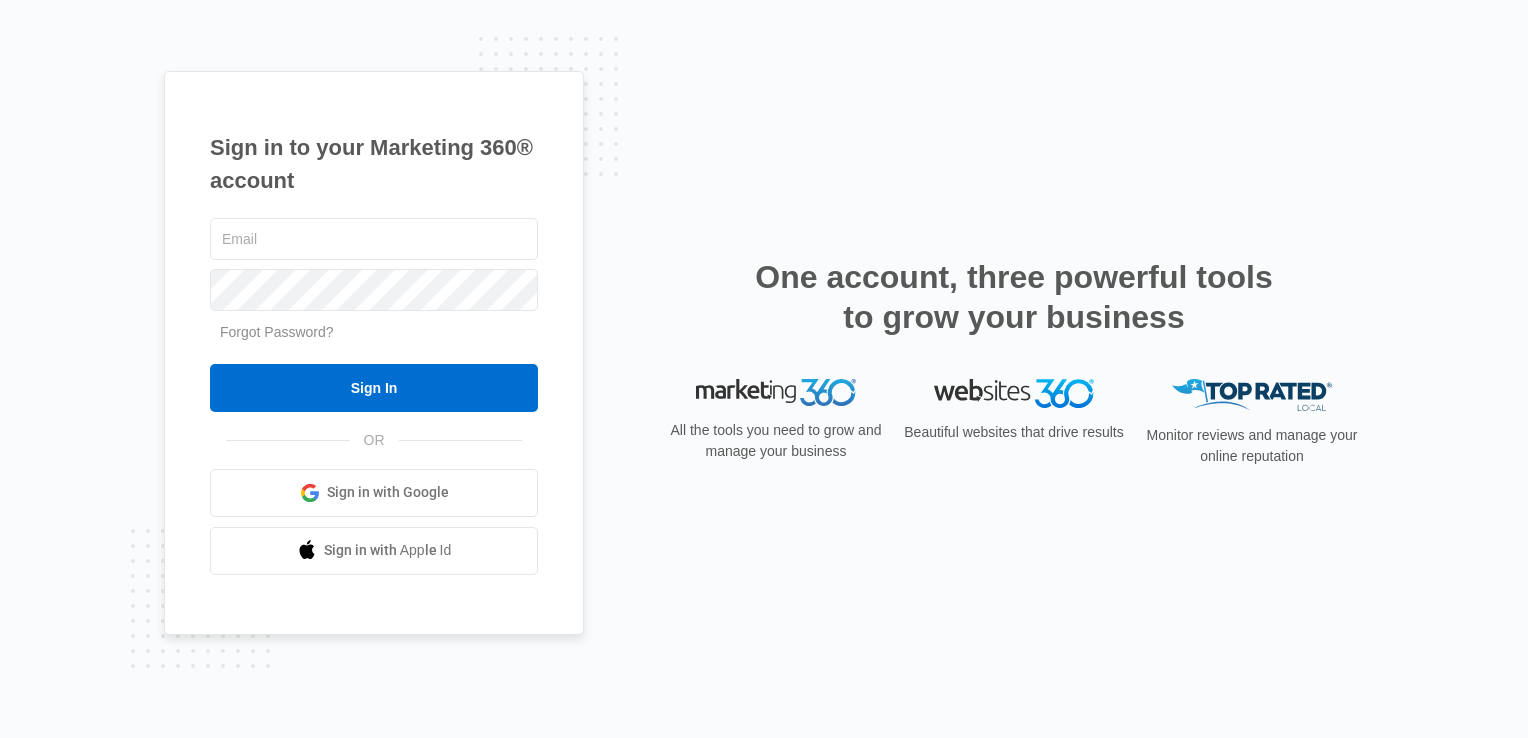scroll, scrollTop: 0, scrollLeft: 0, axis: both 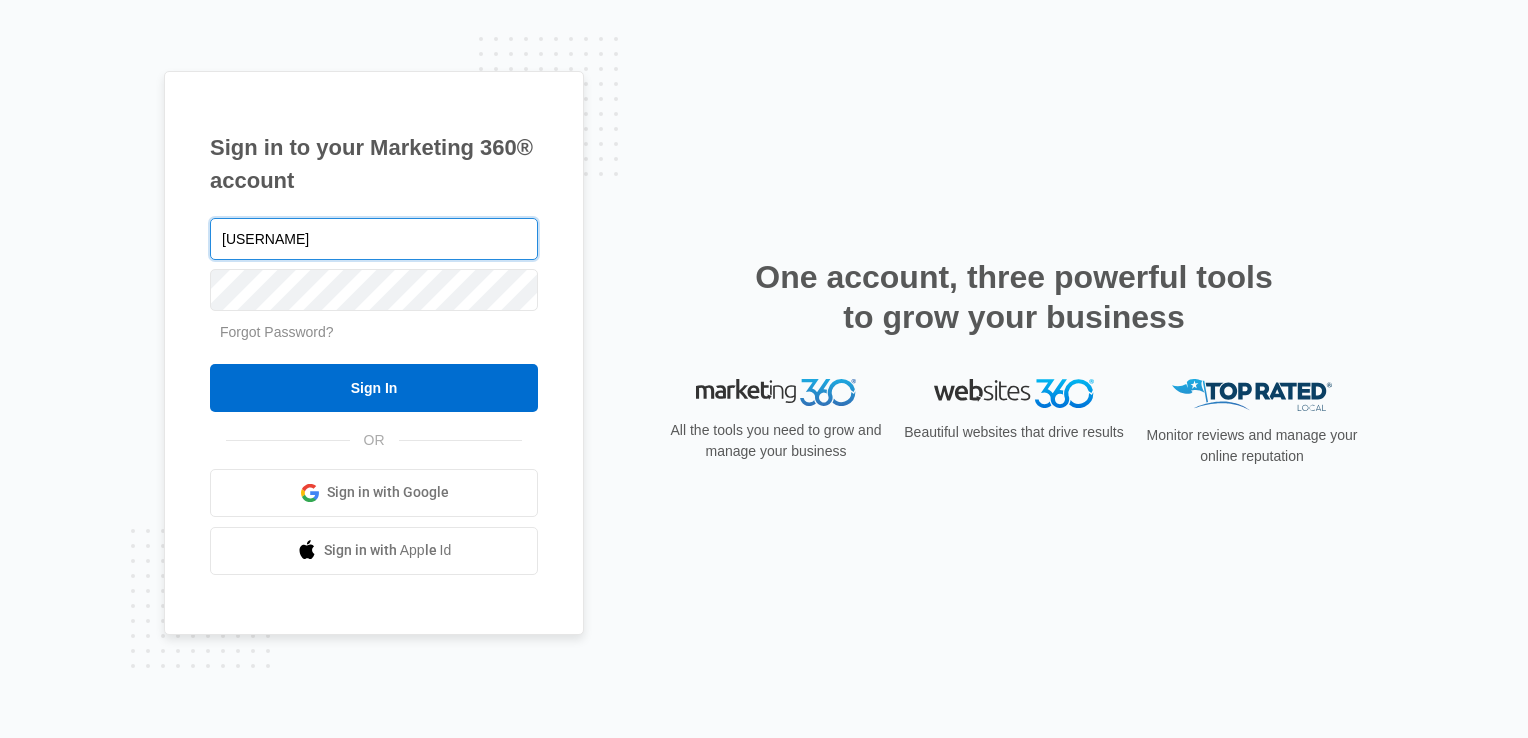 click on "jbraden.bi" at bounding box center (374, 239) 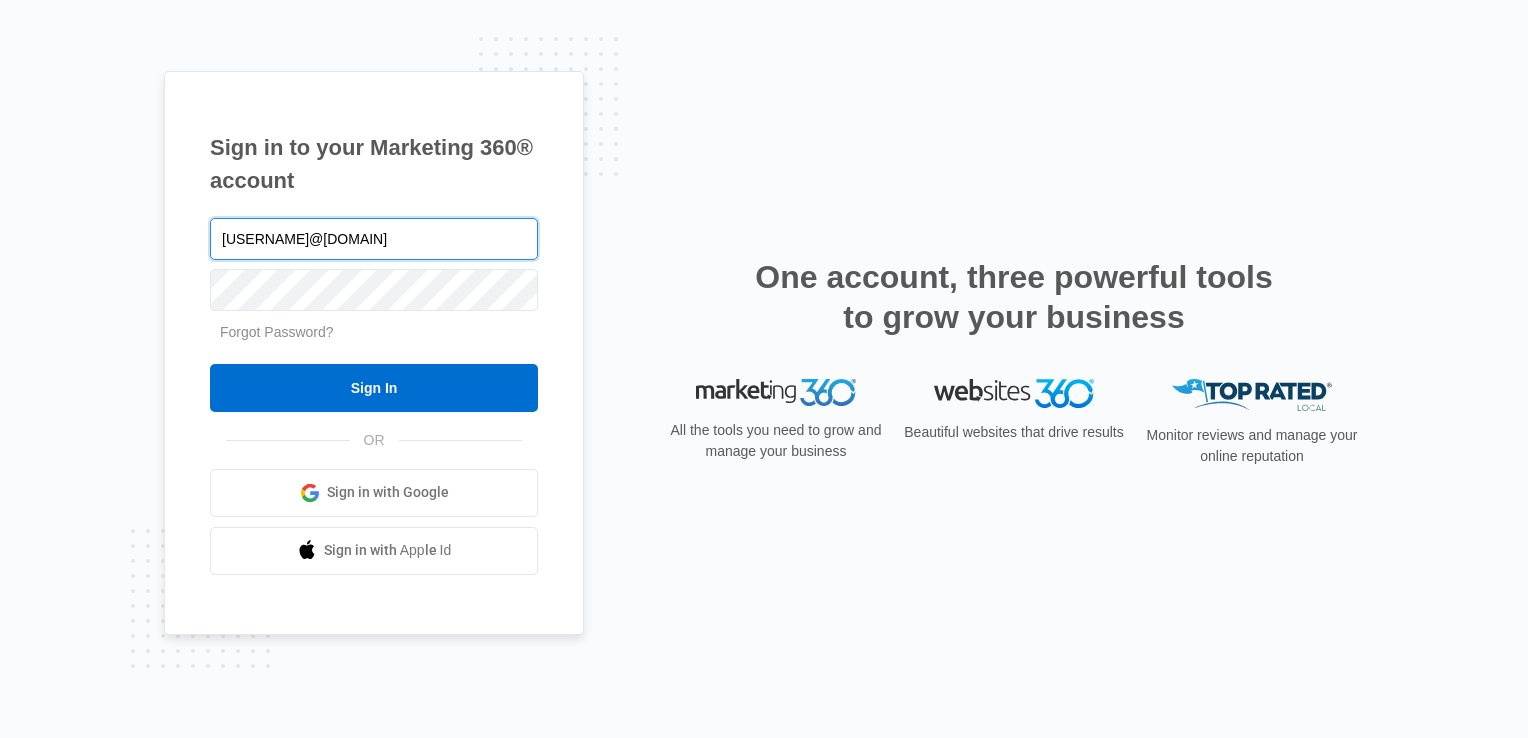 type on "[USERNAME]@[DOMAIN]" 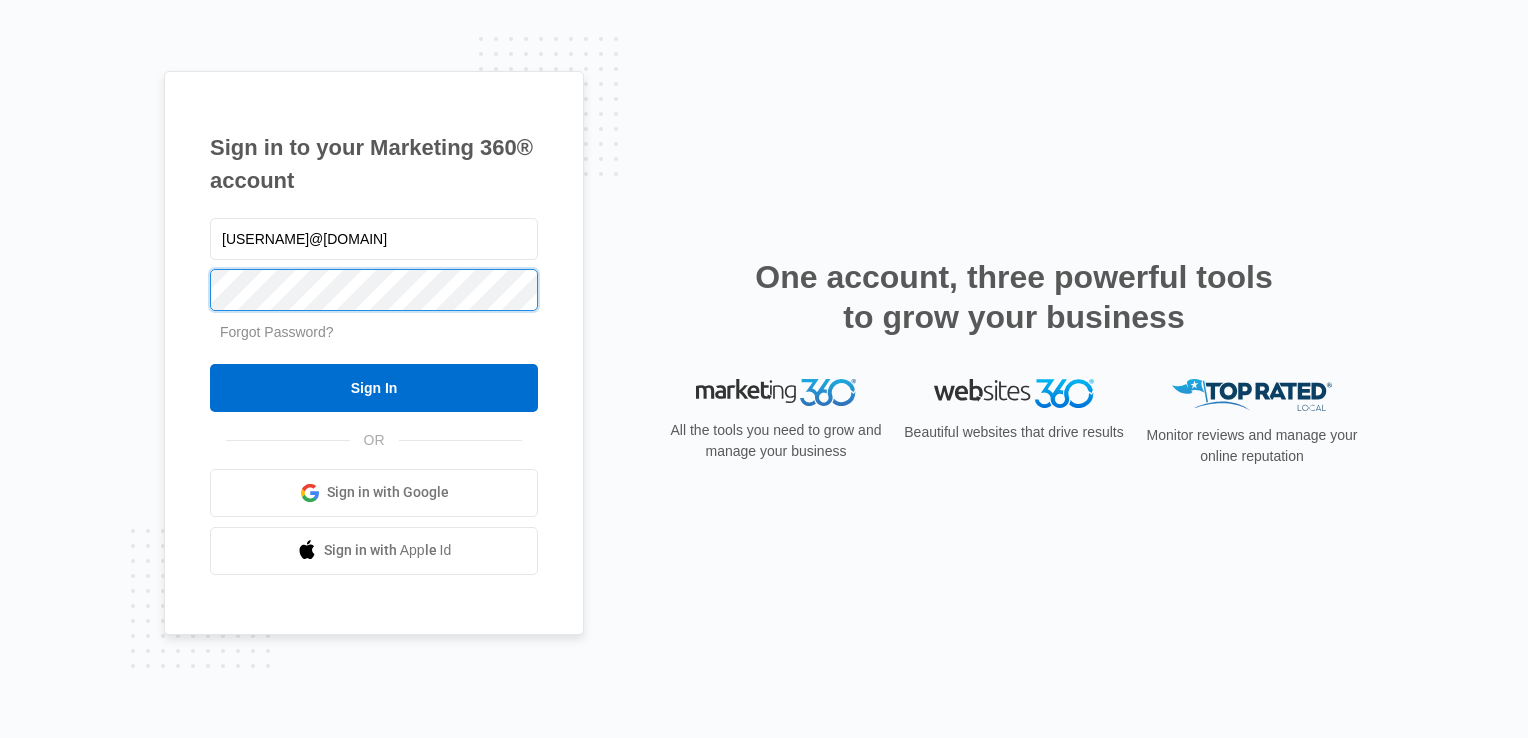 click on "Sign In" at bounding box center [374, 388] 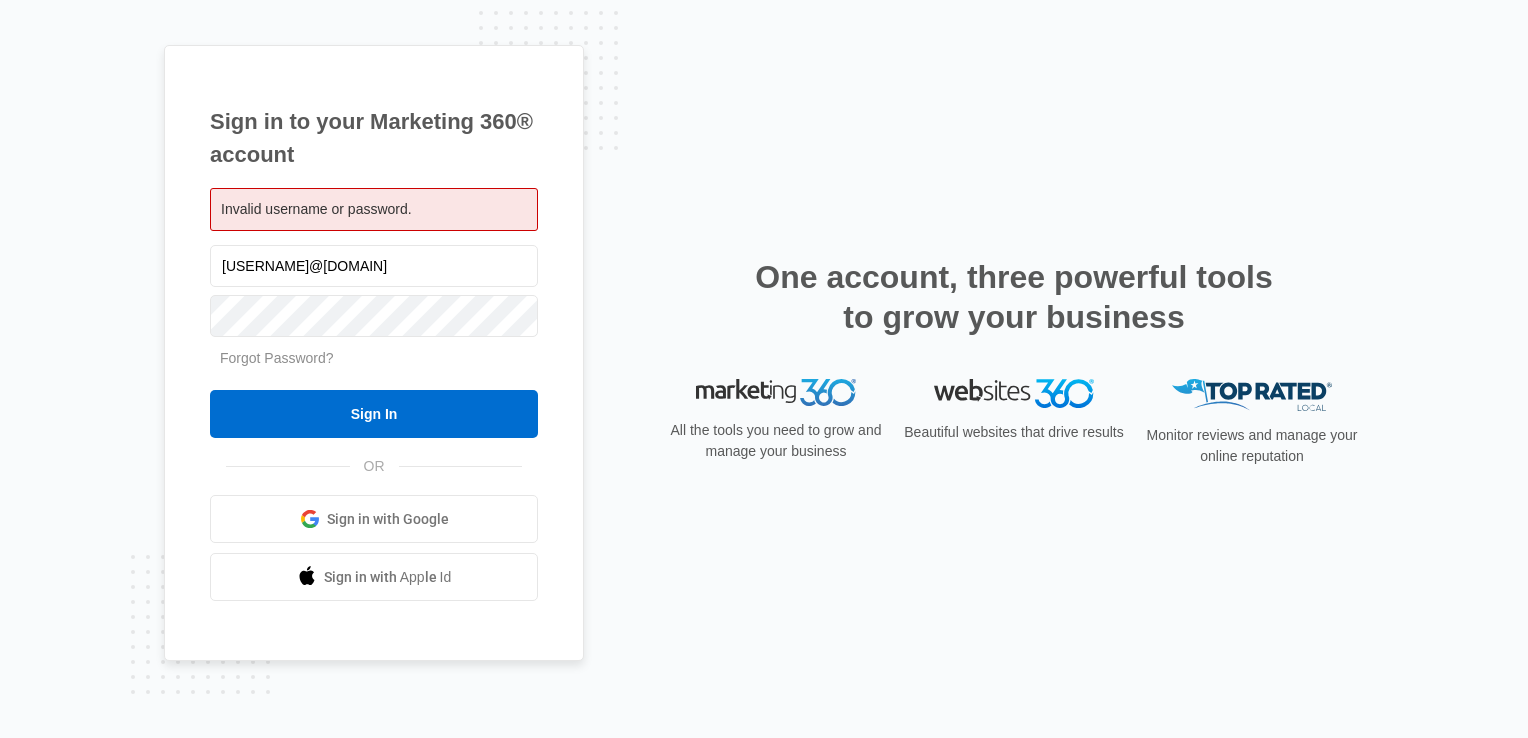 scroll, scrollTop: 0, scrollLeft: 0, axis: both 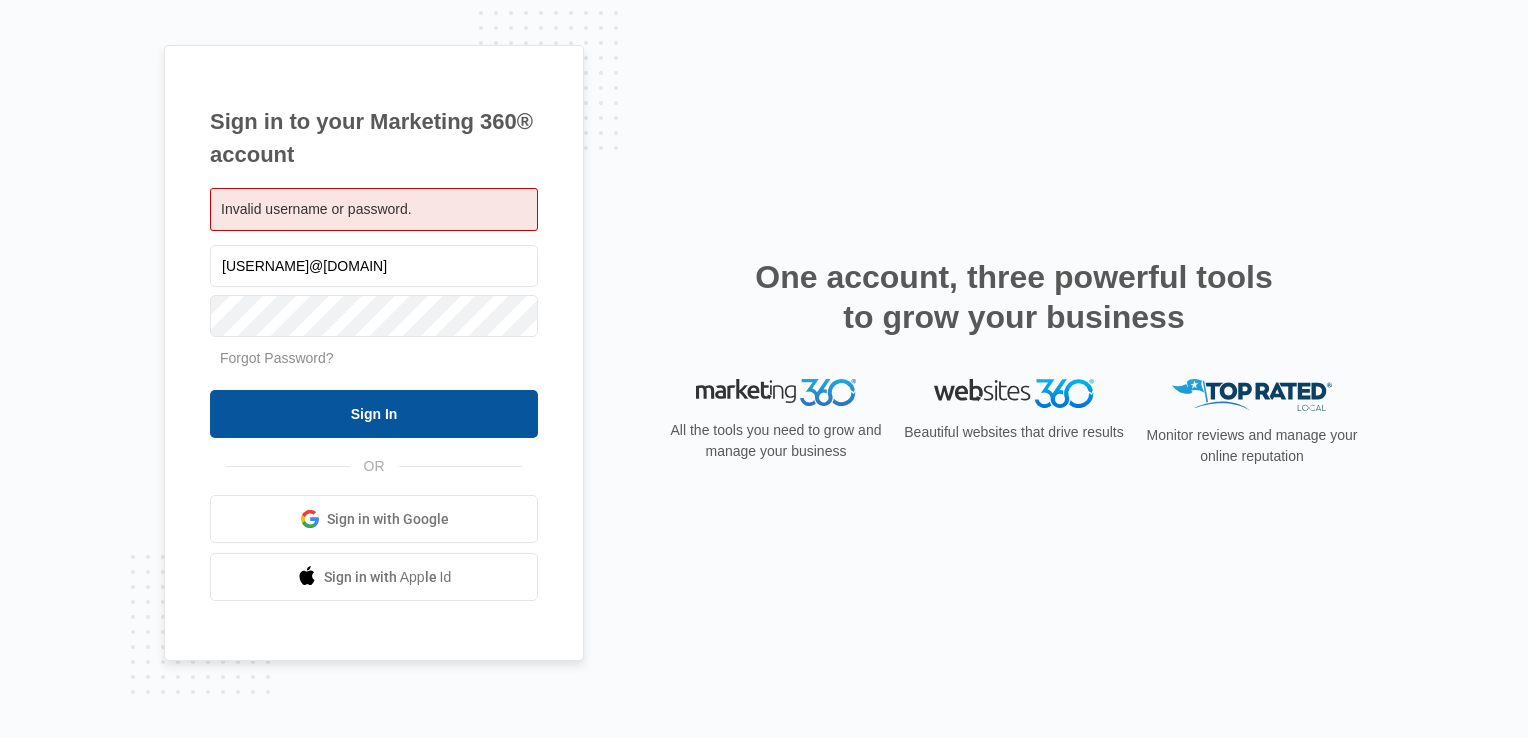 click on "Sign In" at bounding box center [374, 414] 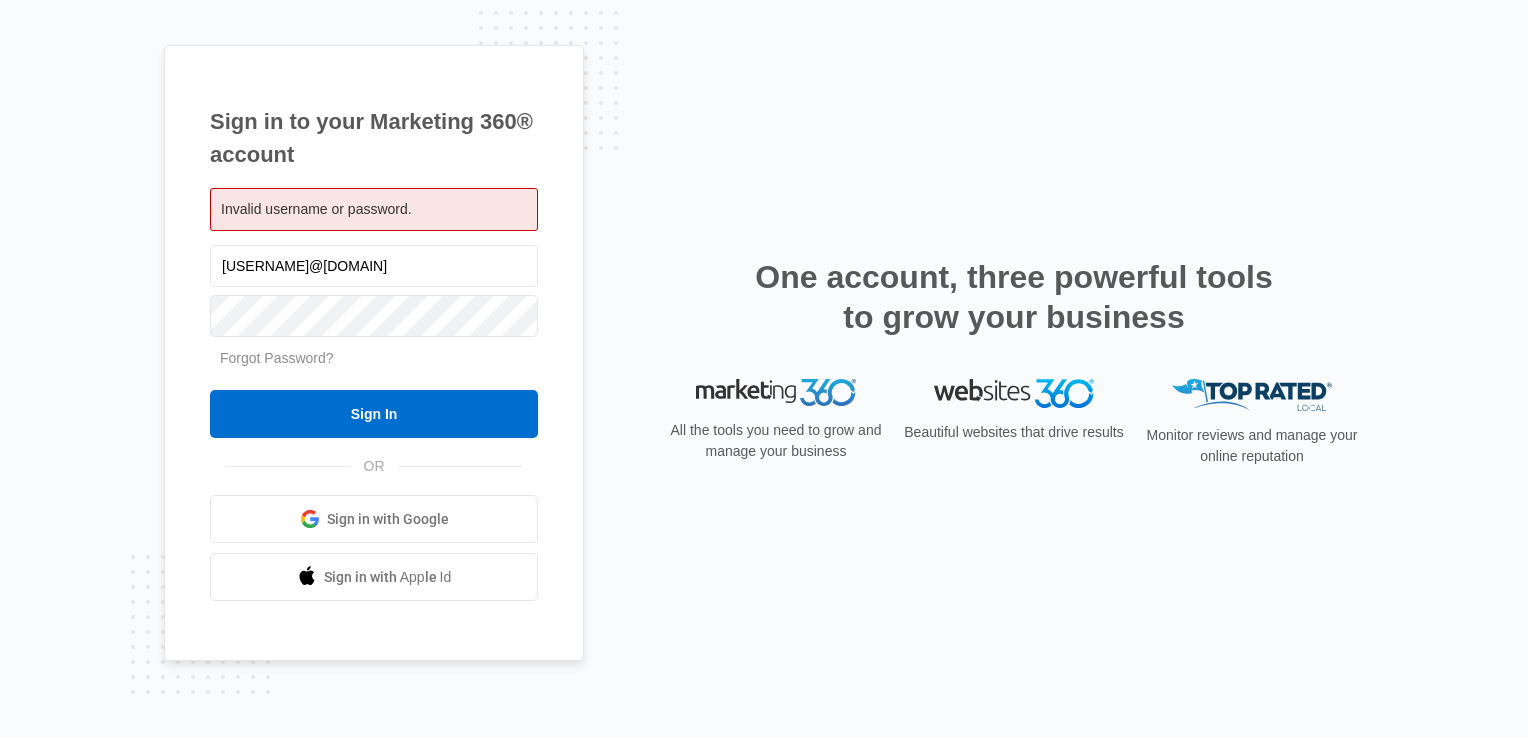 scroll, scrollTop: 0, scrollLeft: 0, axis: both 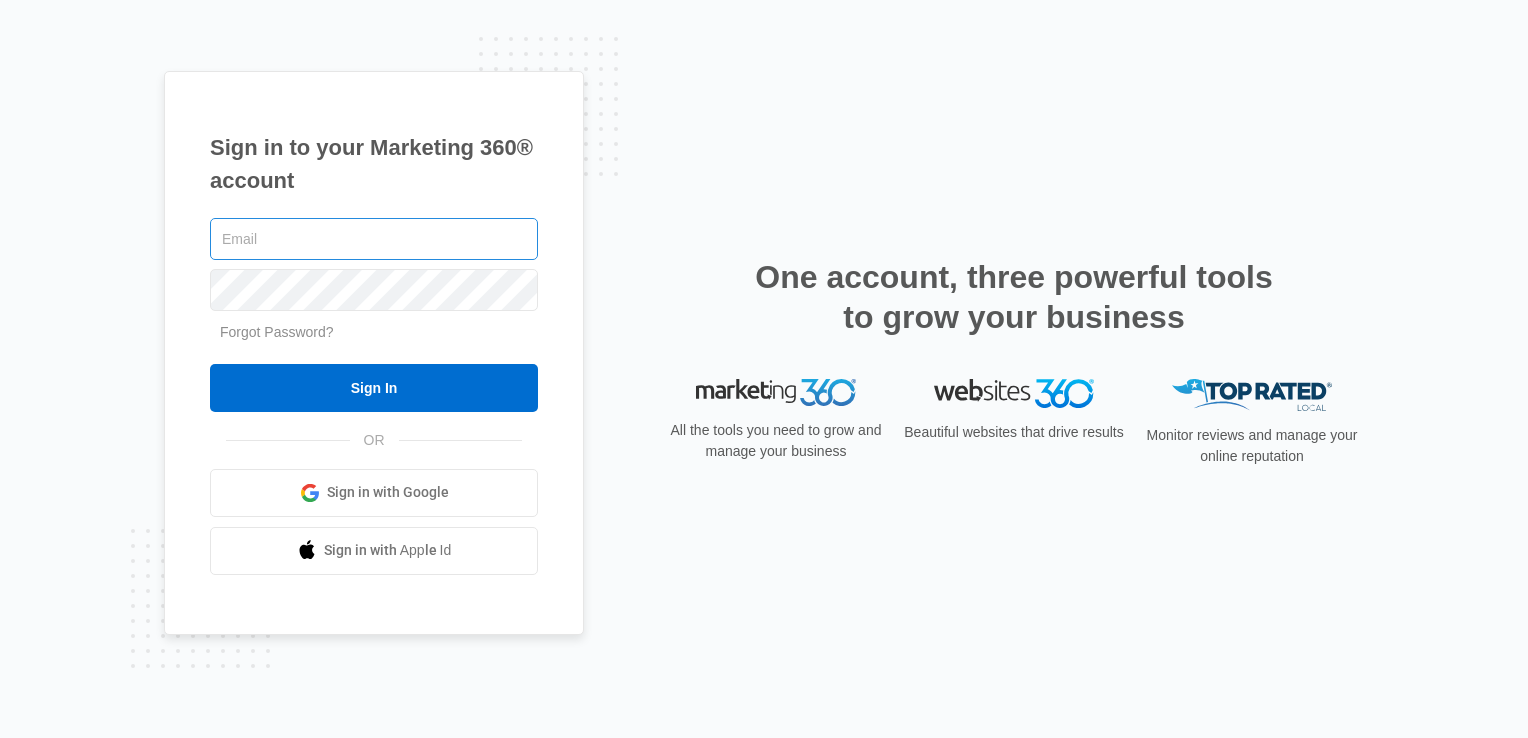 click at bounding box center (374, 239) 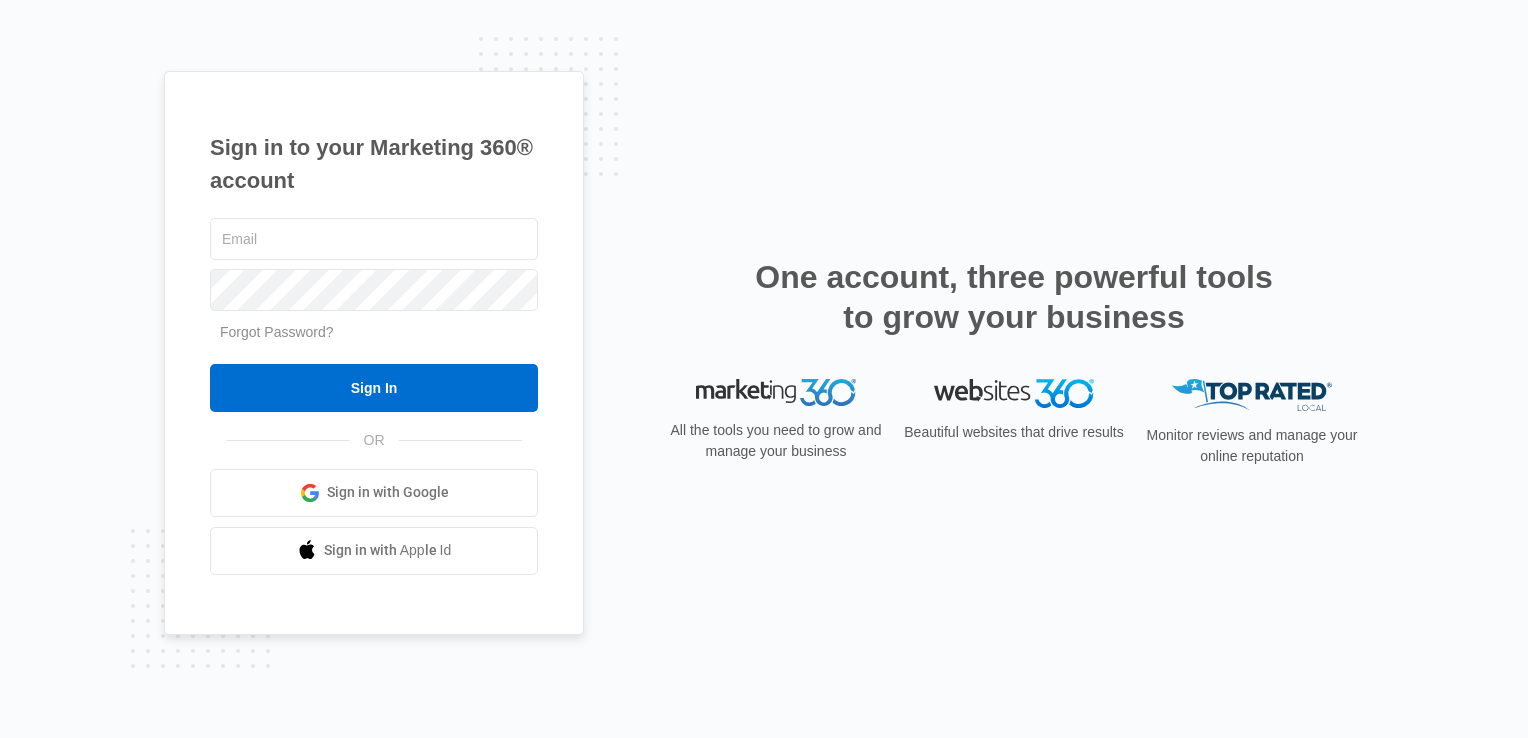 scroll, scrollTop: 0, scrollLeft: 0, axis: both 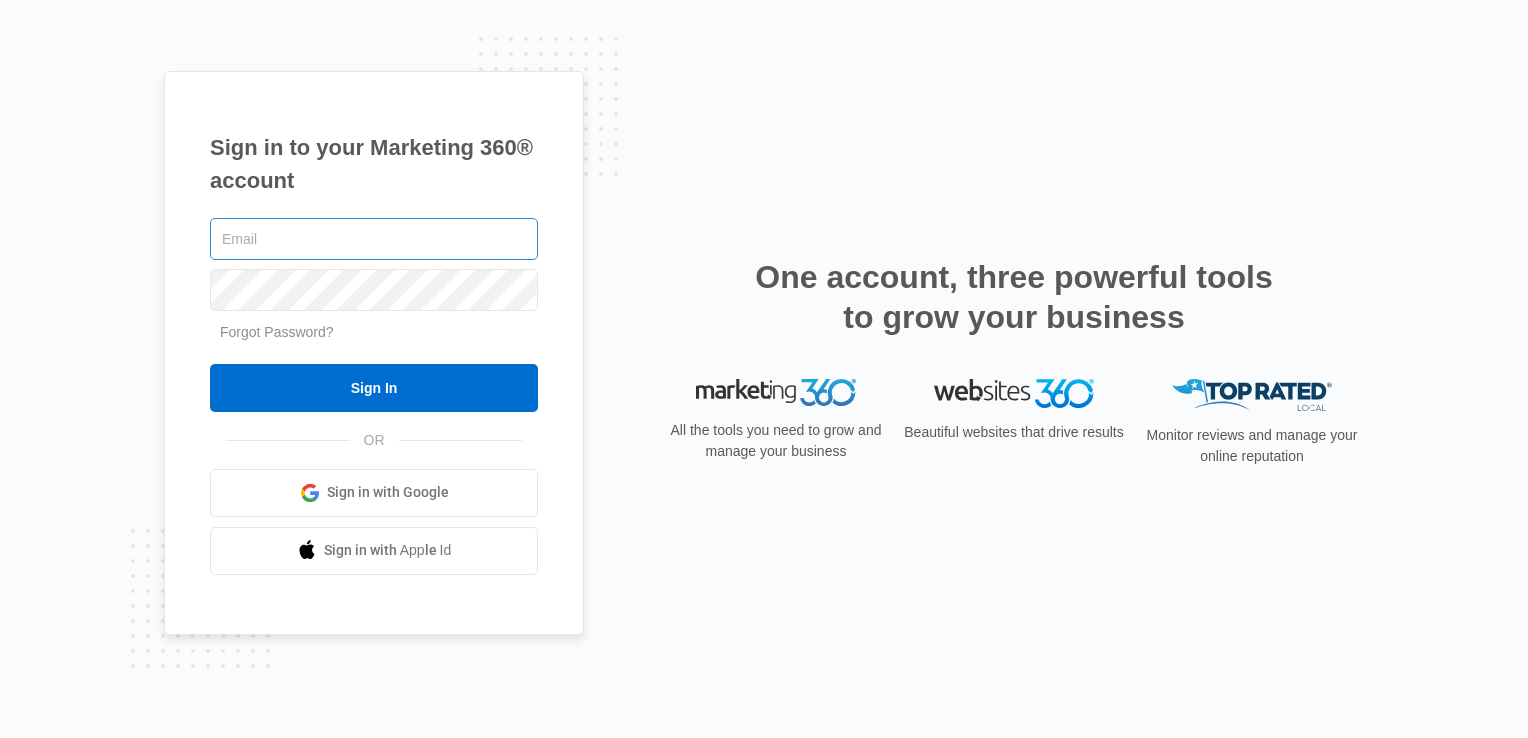 click at bounding box center [374, 239] 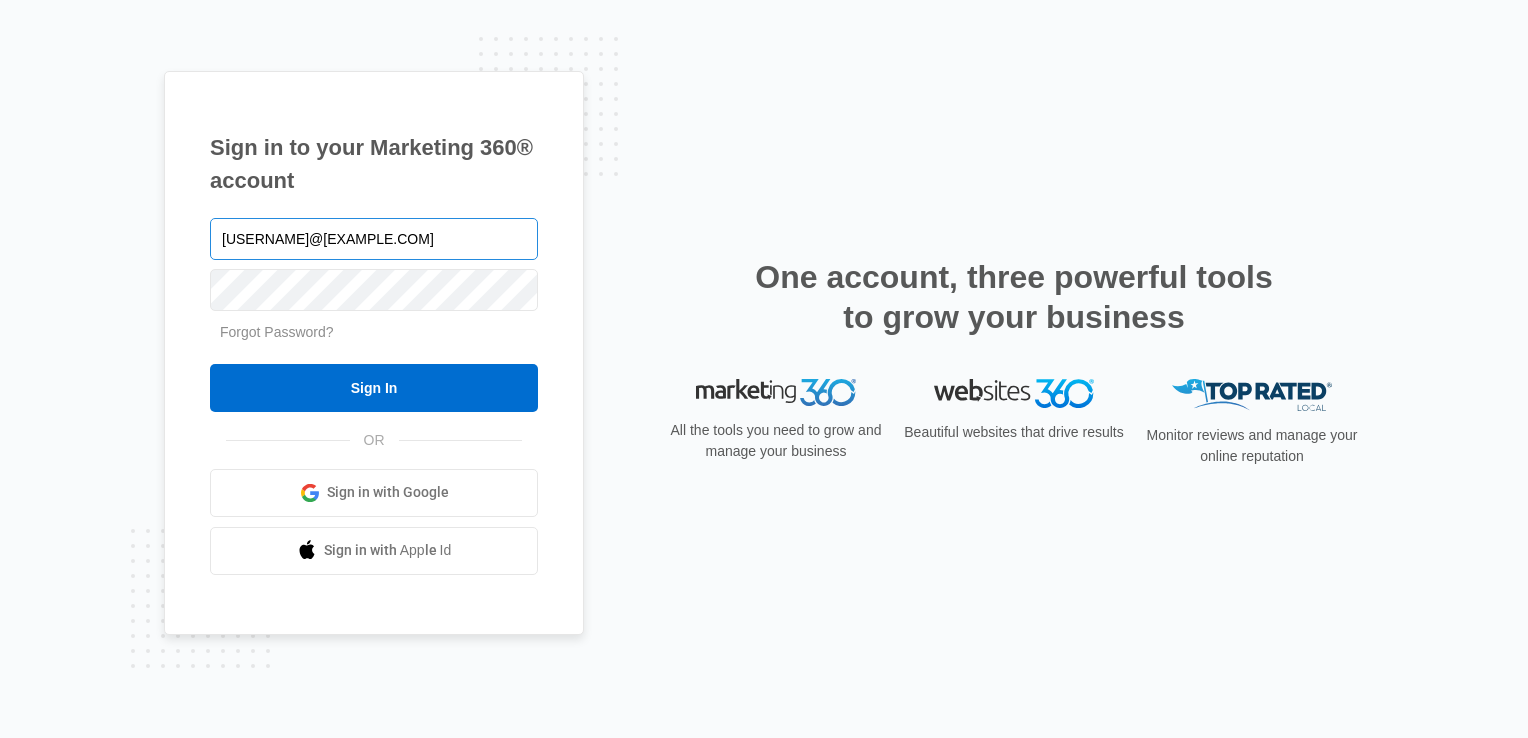 type on "[USERNAME]@[EXAMPLE.COM]" 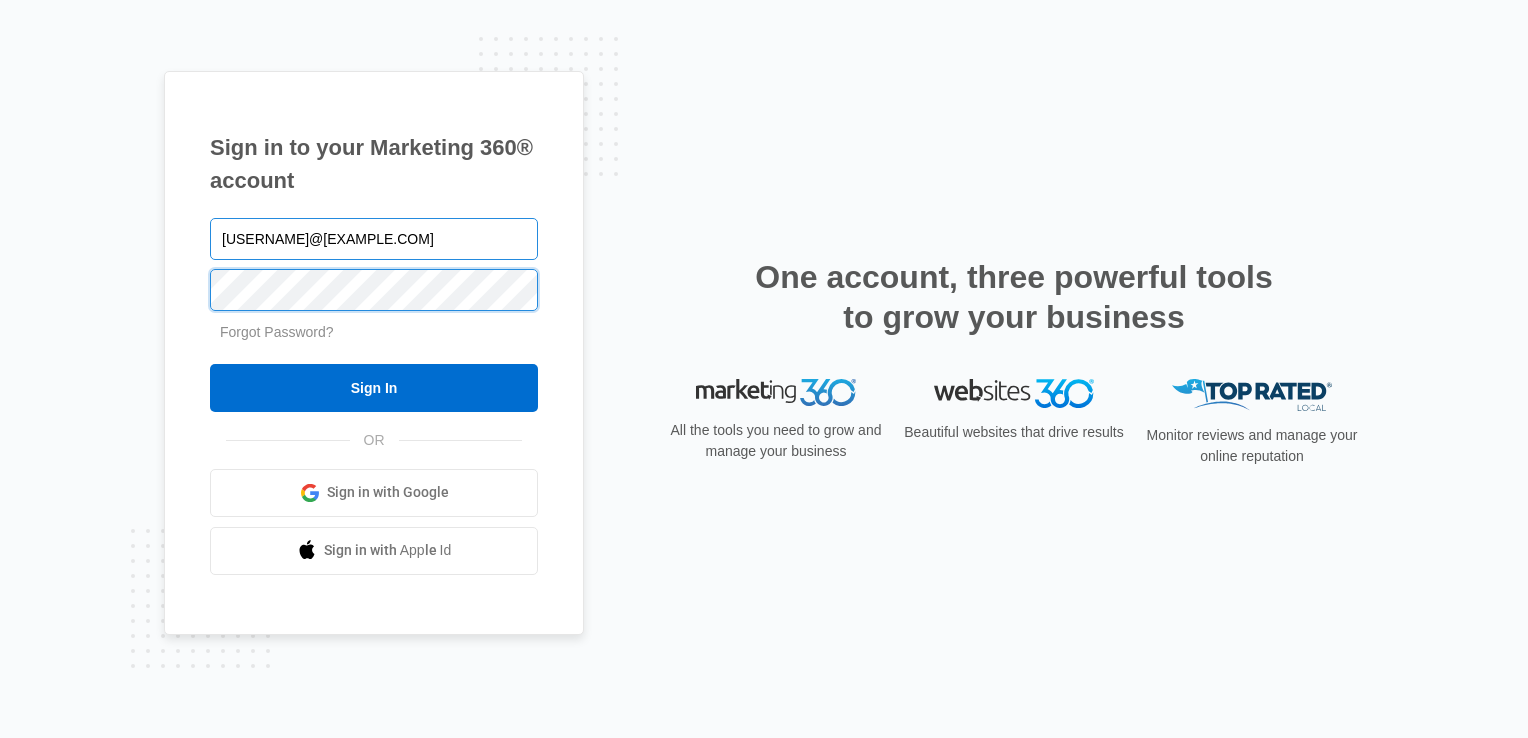 click on "Sign In" at bounding box center [374, 388] 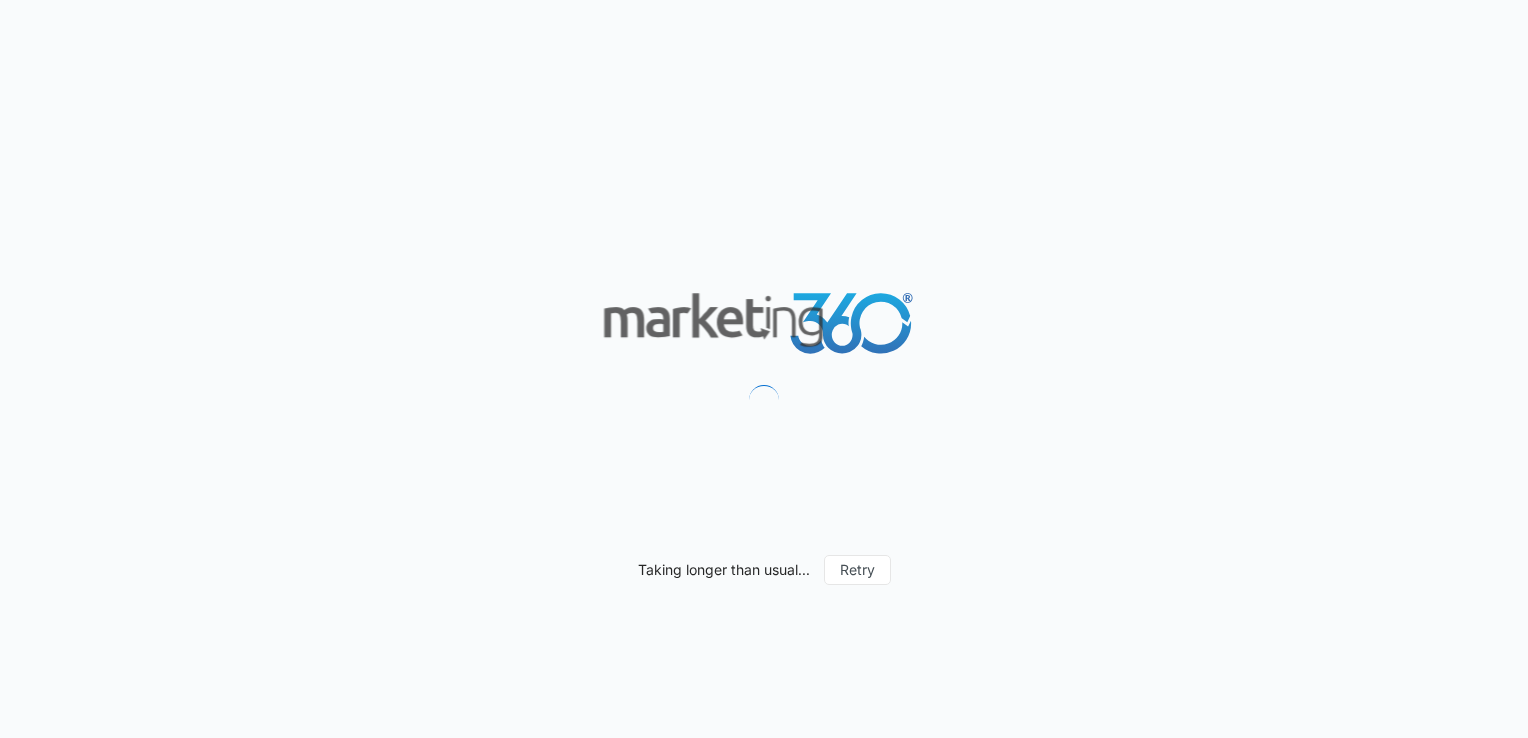 scroll, scrollTop: 0, scrollLeft: 0, axis: both 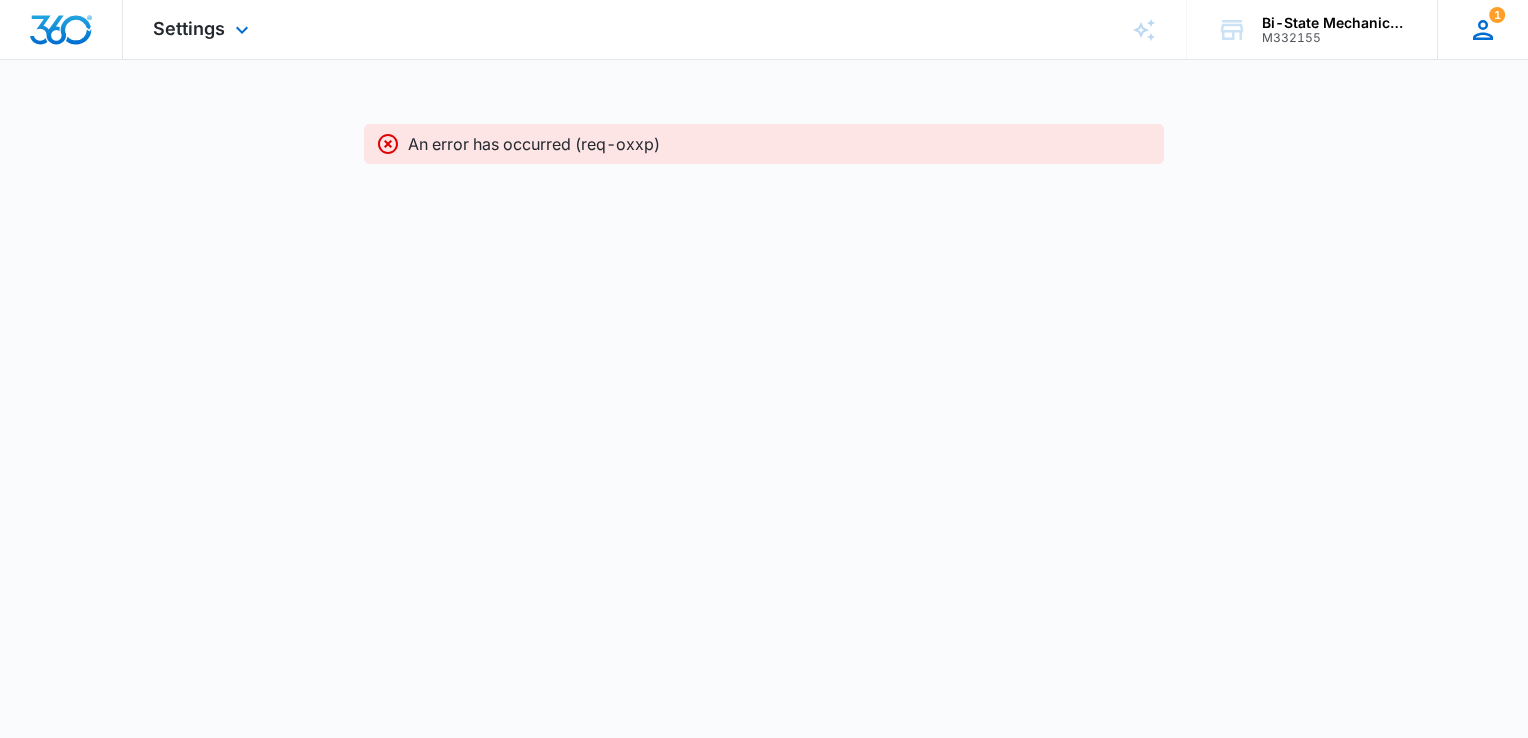 click on "1 JB [NAME] [NAME] [EMAIL] My Profile 1 Notifications Support Logout Terms & Conditions   •   Privacy Policy" at bounding box center [1482, 29] 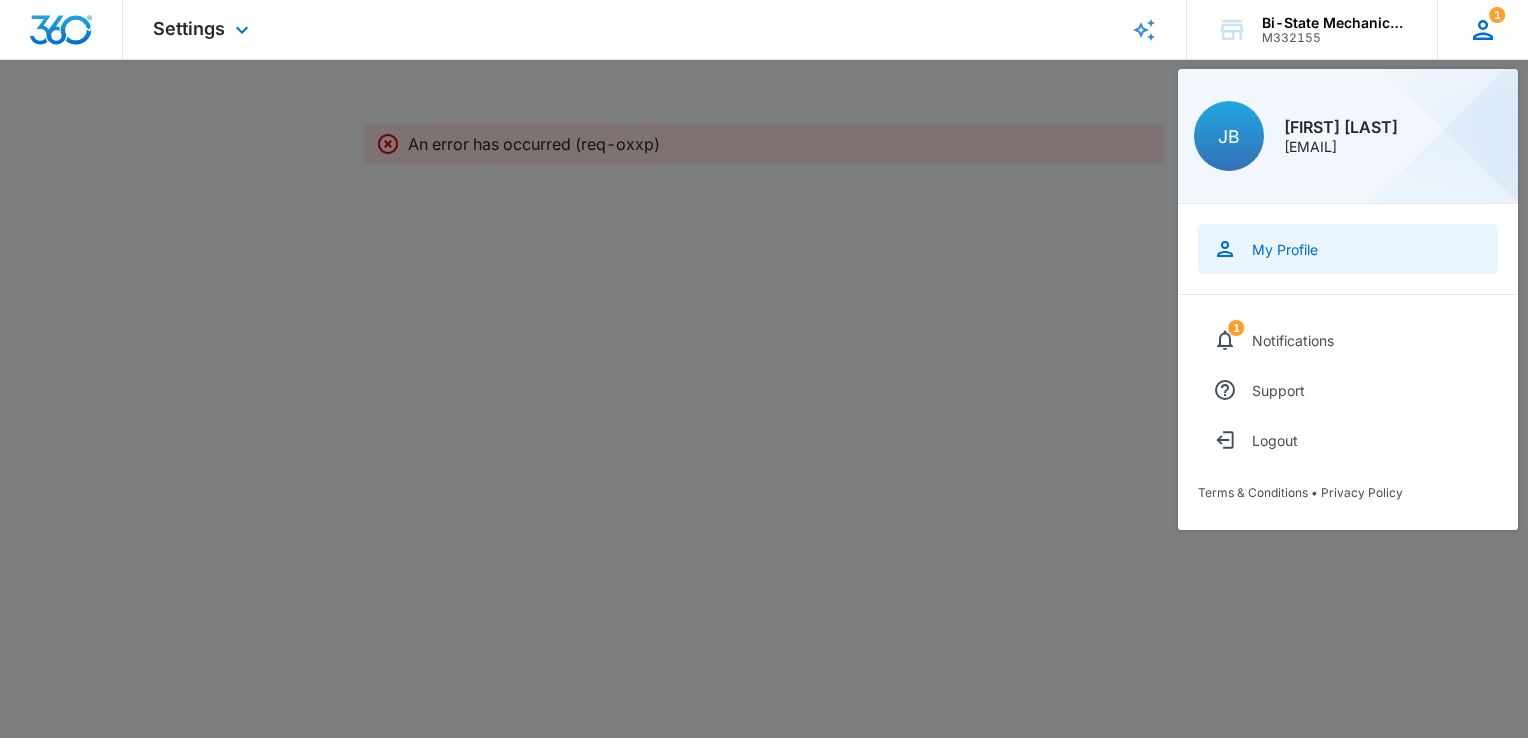click on "My Profile" at bounding box center [1348, 249] 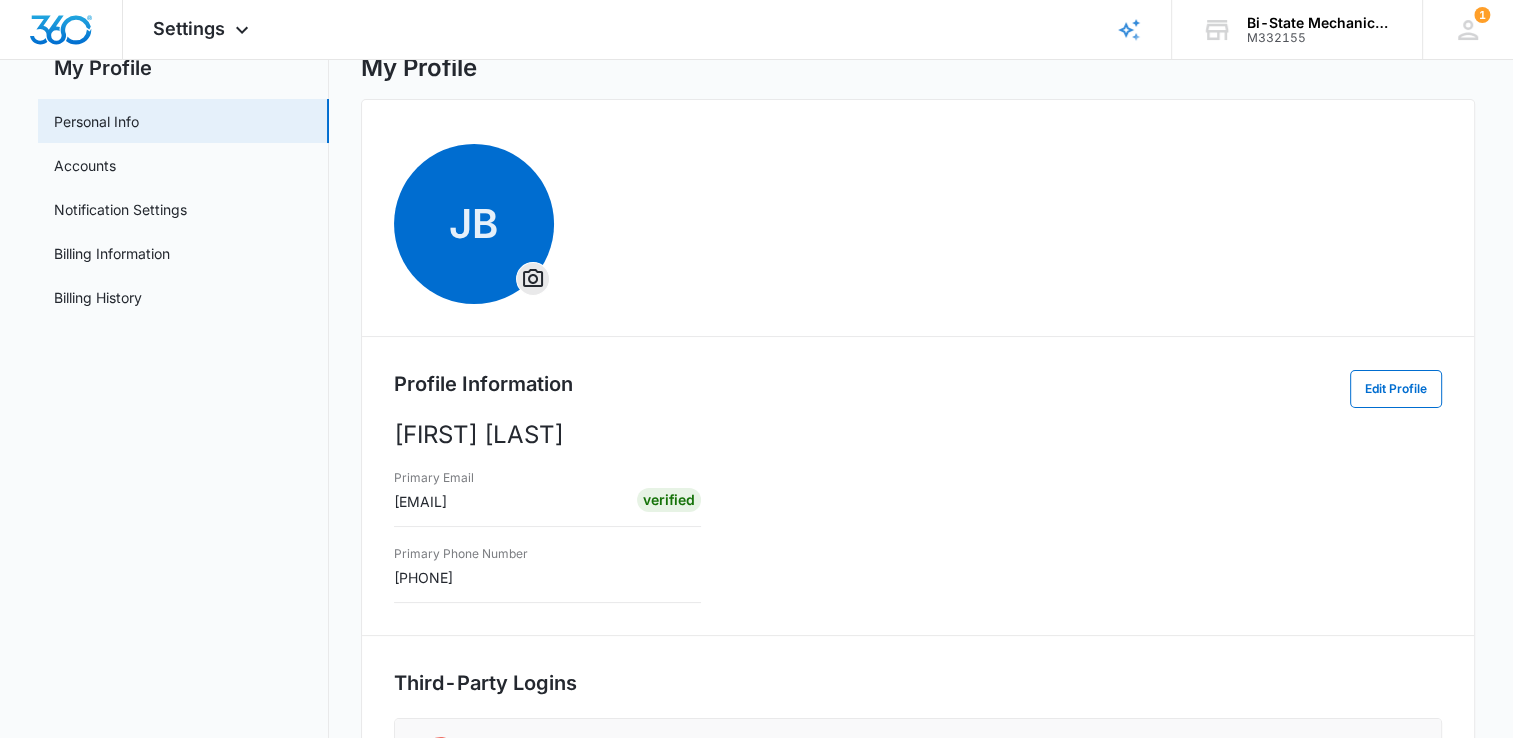 scroll, scrollTop: 0, scrollLeft: 0, axis: both 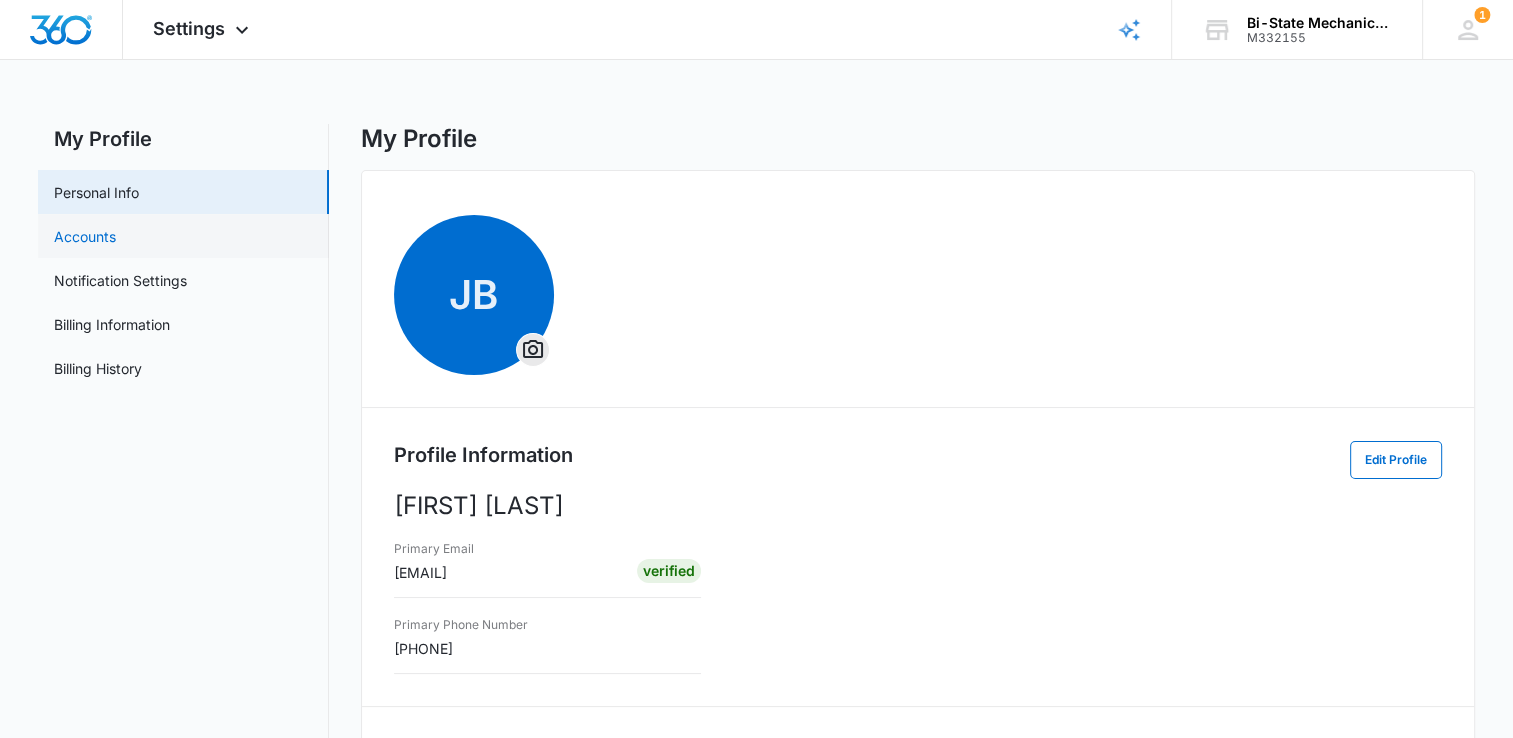 click on "Accounts" at bounding box center [85, 236] 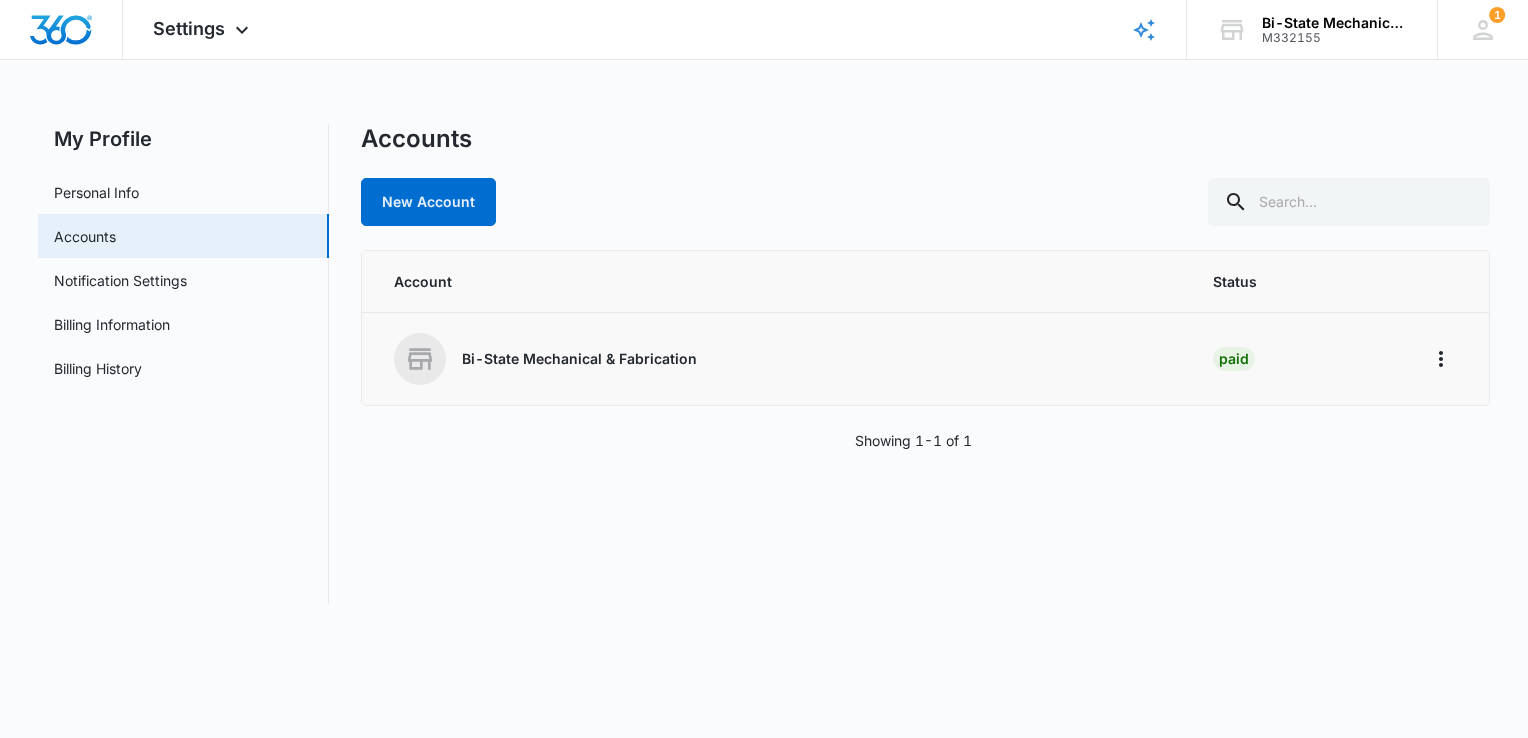 click on "Bi-State Mechanical & Fabrication" at bounding box center [579, 359] 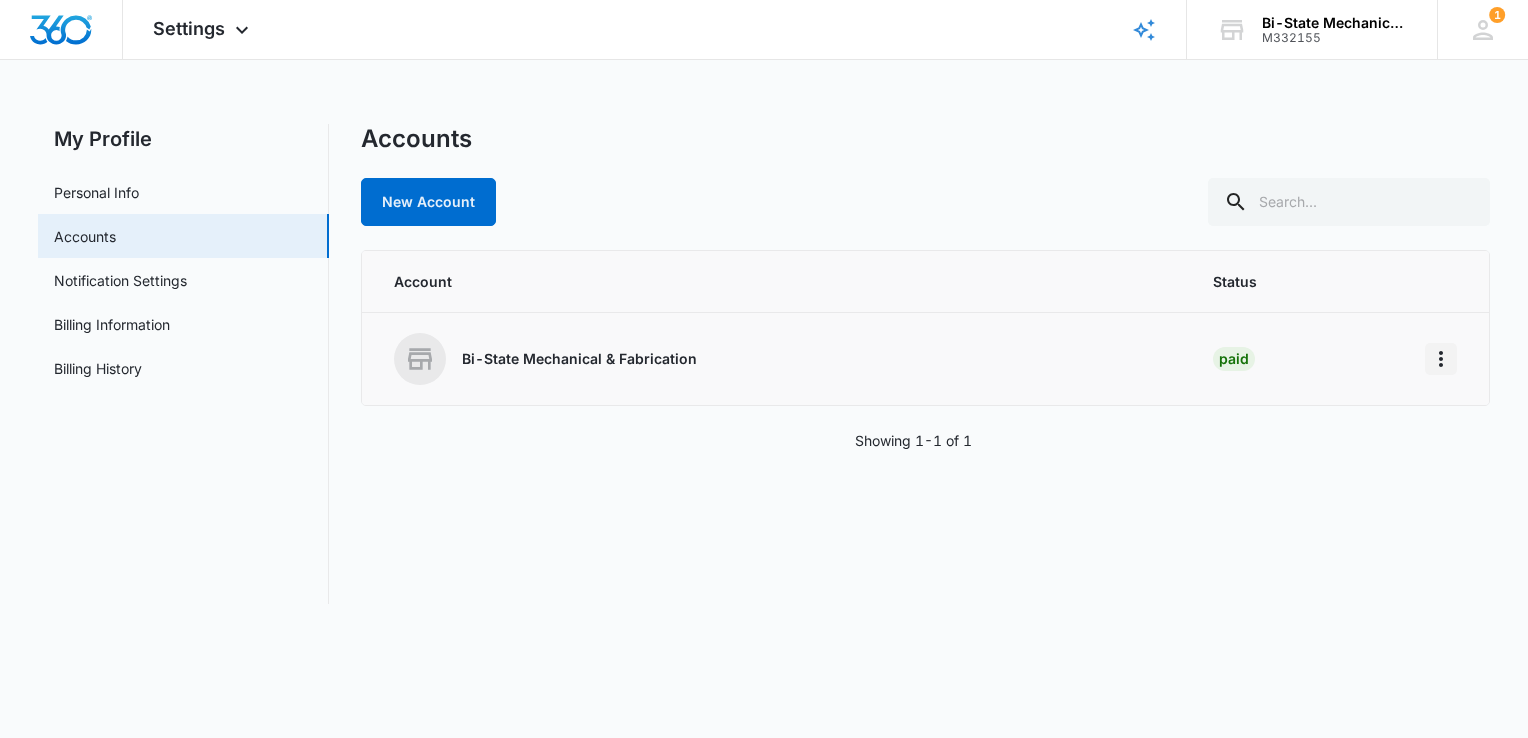 click 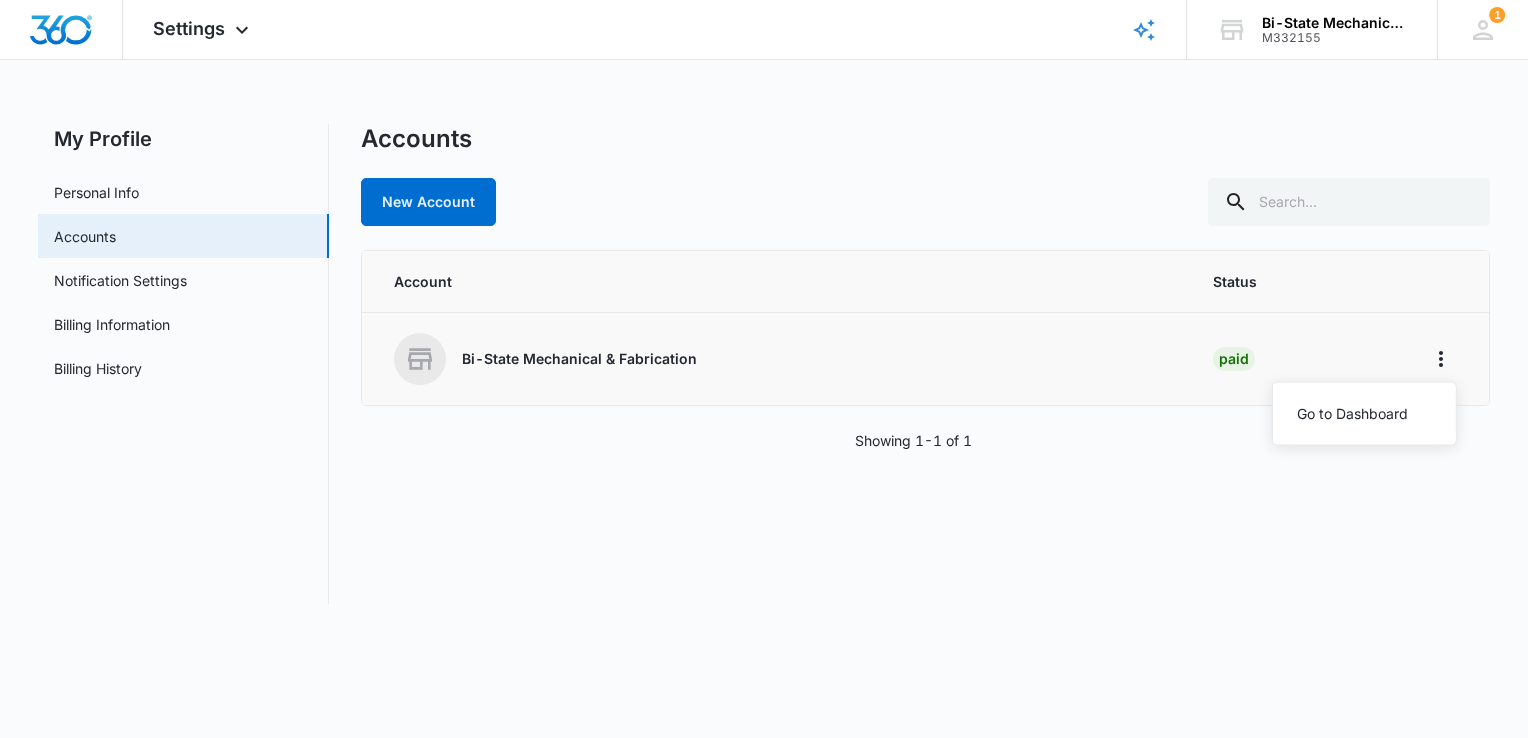 click on "Bi-State Mechanical & Fabrication" at bounding box center [775, 359] 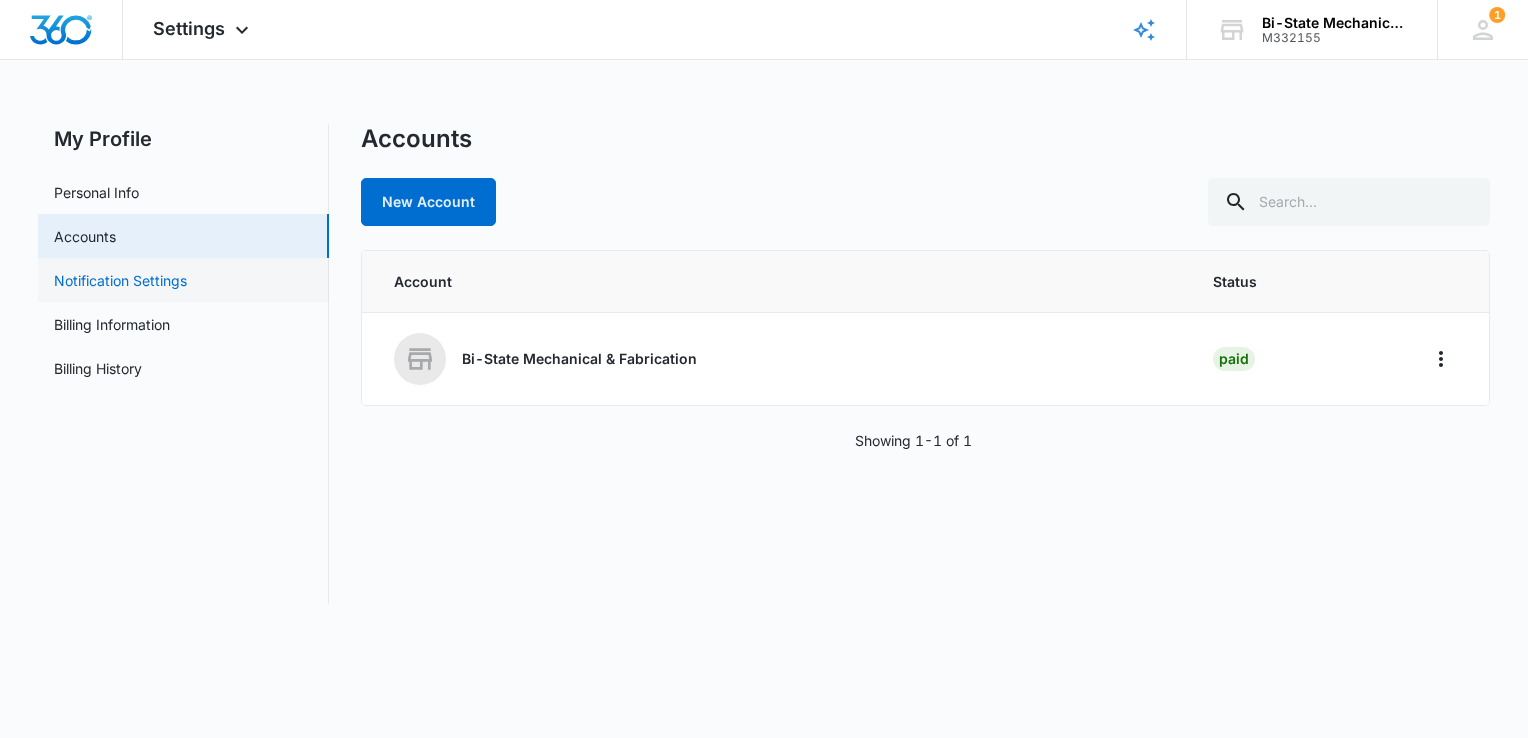 click on "Notification Settings" at bounding box center (120, 280) 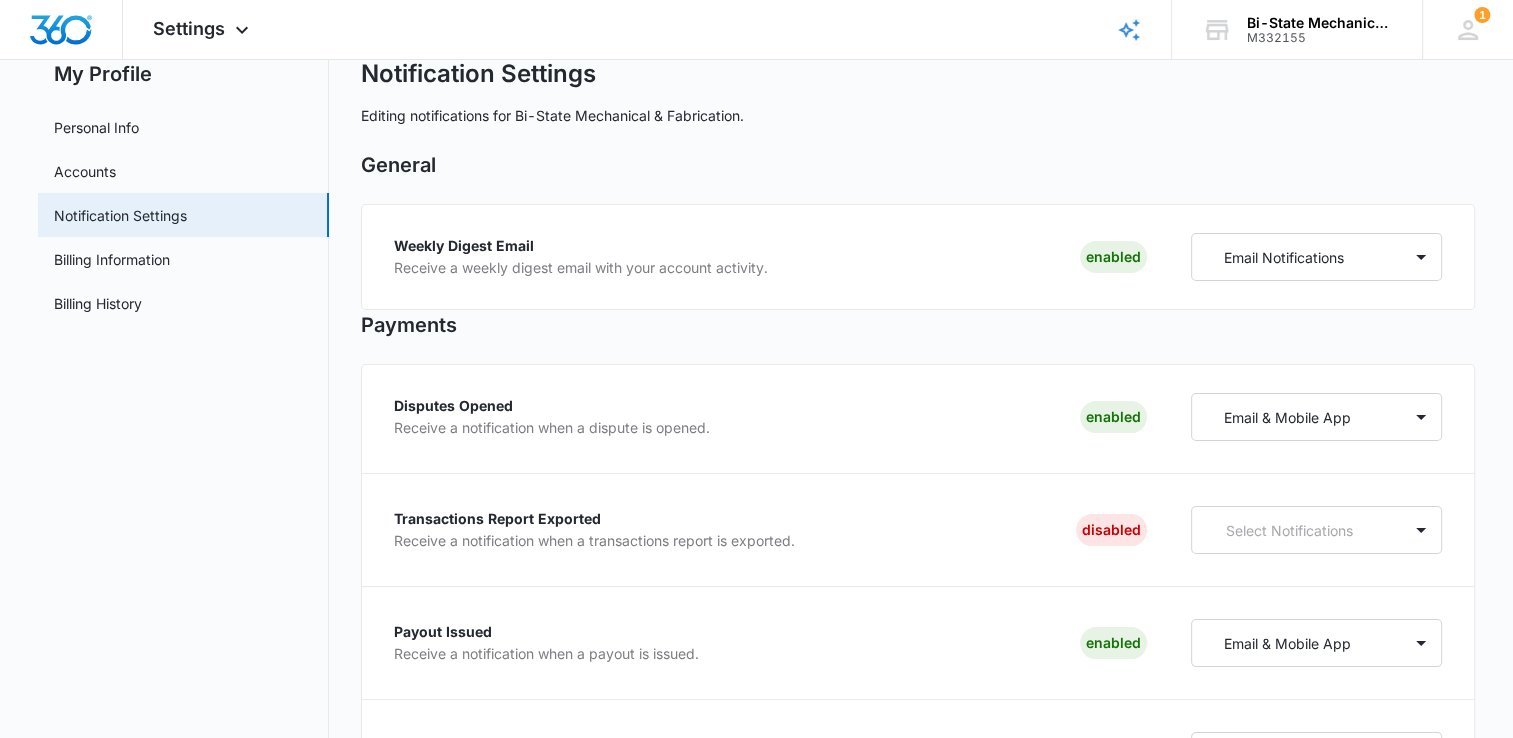 scroll, scrollTop: 100, scrollLeft: 0, axis: vertical 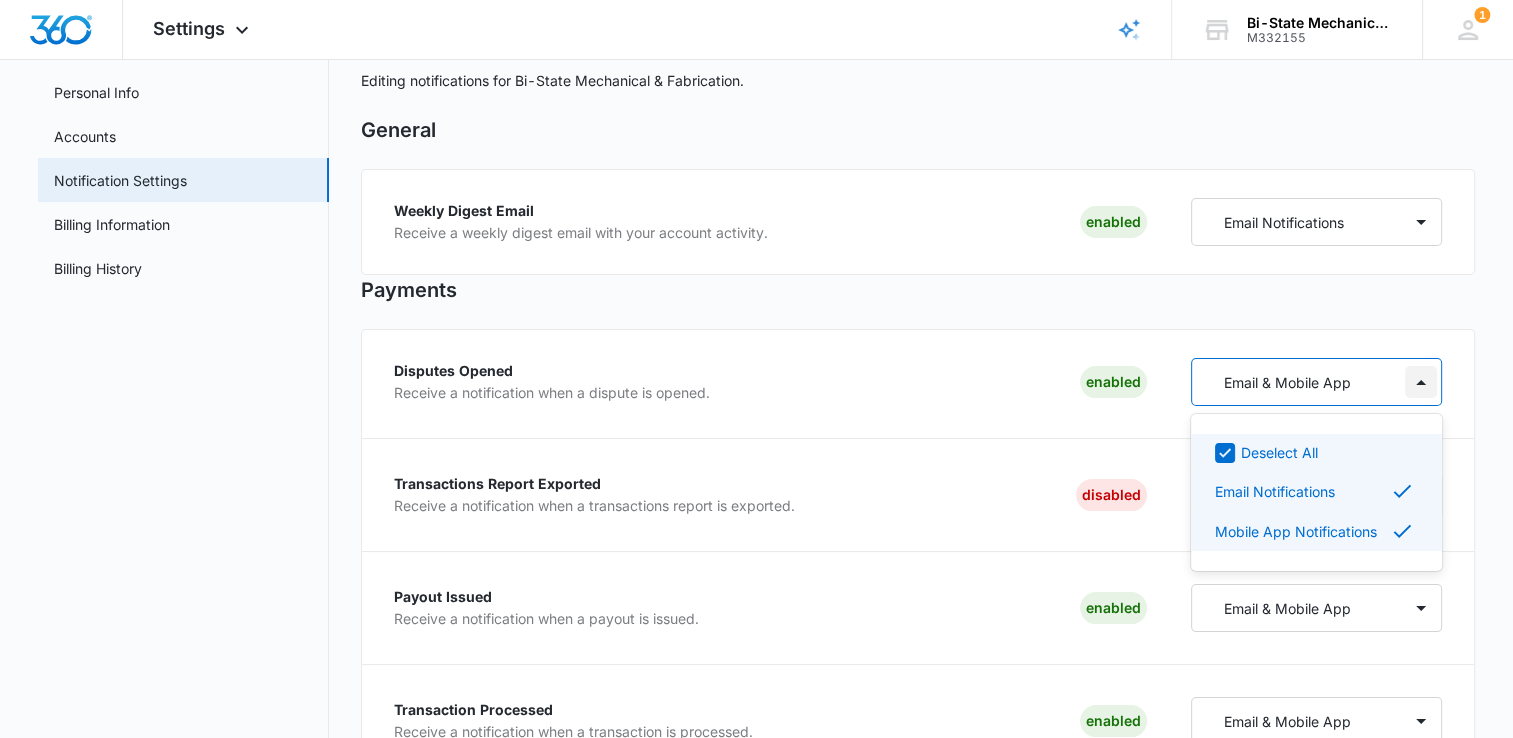click at bounding box center [1421, 382] 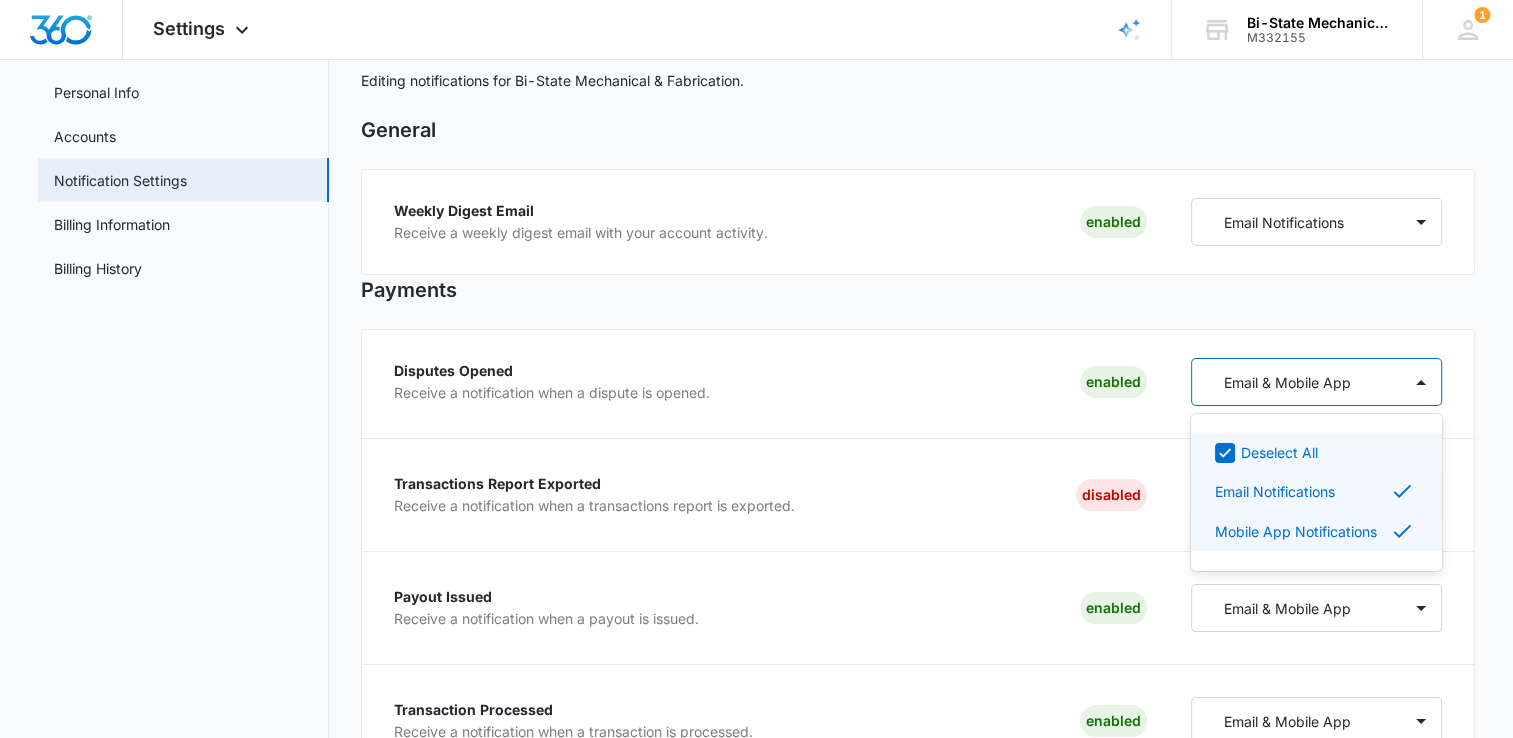 click on "Disputes Opened Receive a notification when a dispute is opened. Enabled" at bounding box center [770, 382] 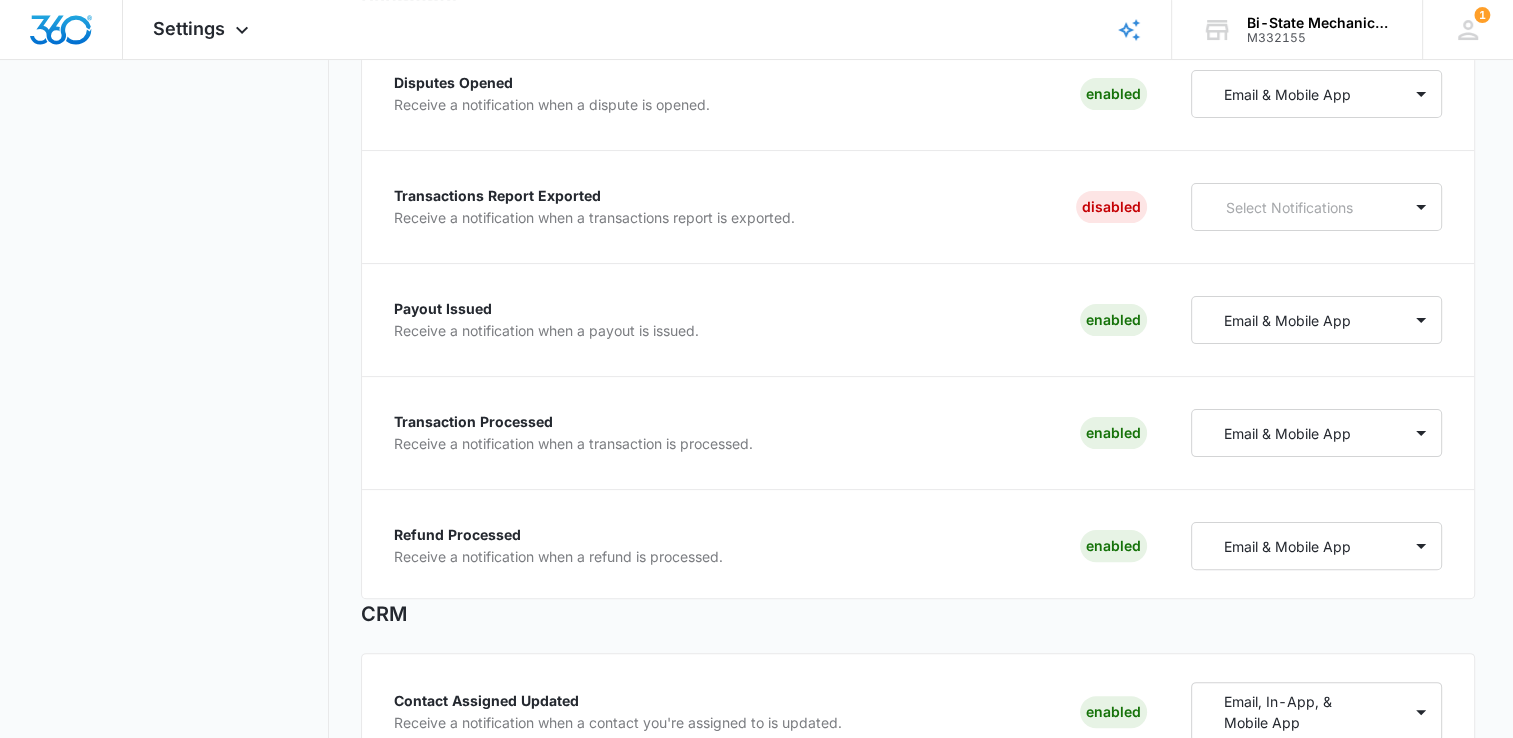 scroll, scrollTop: 400, scrollLeft: 0, axis: vertical 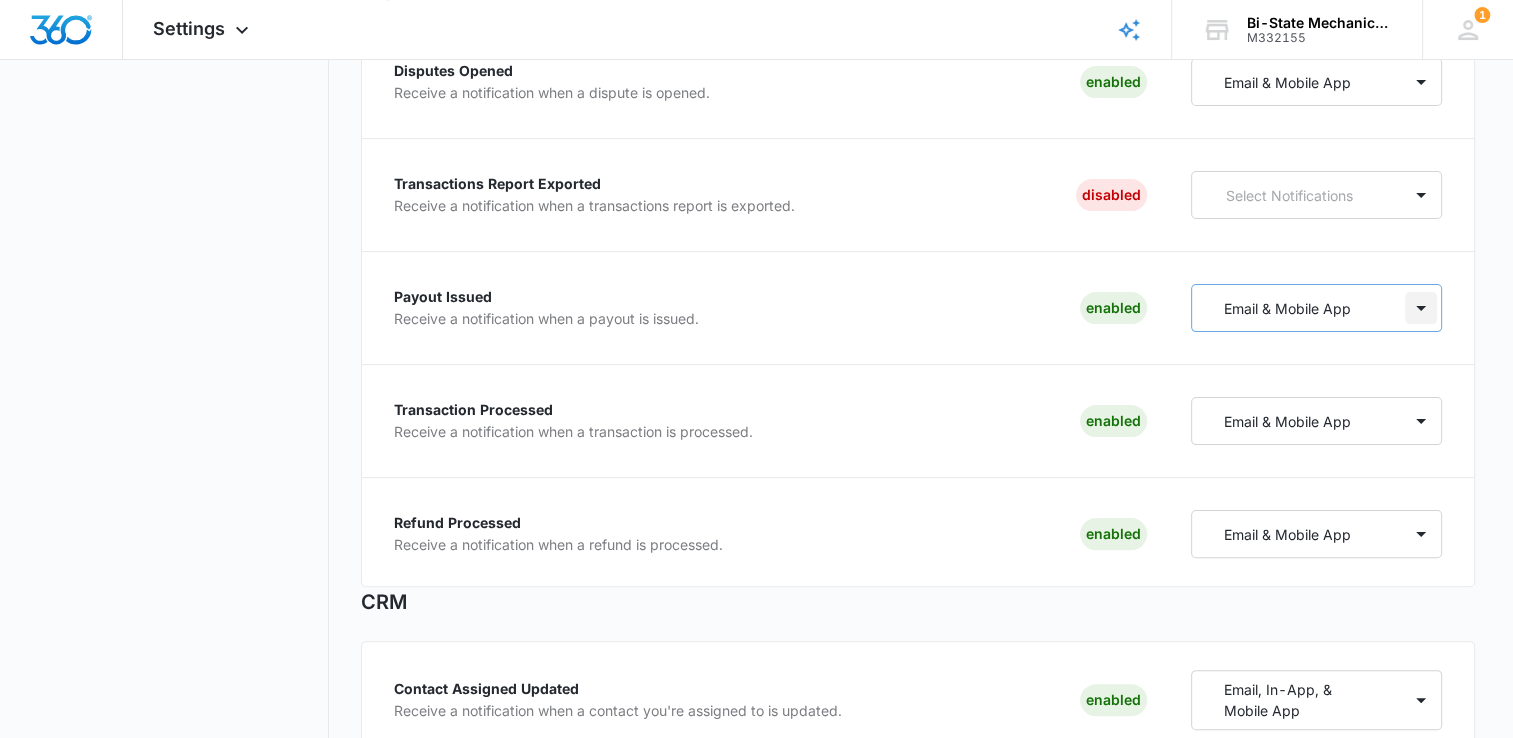 click at bounding box center [1421, 308] 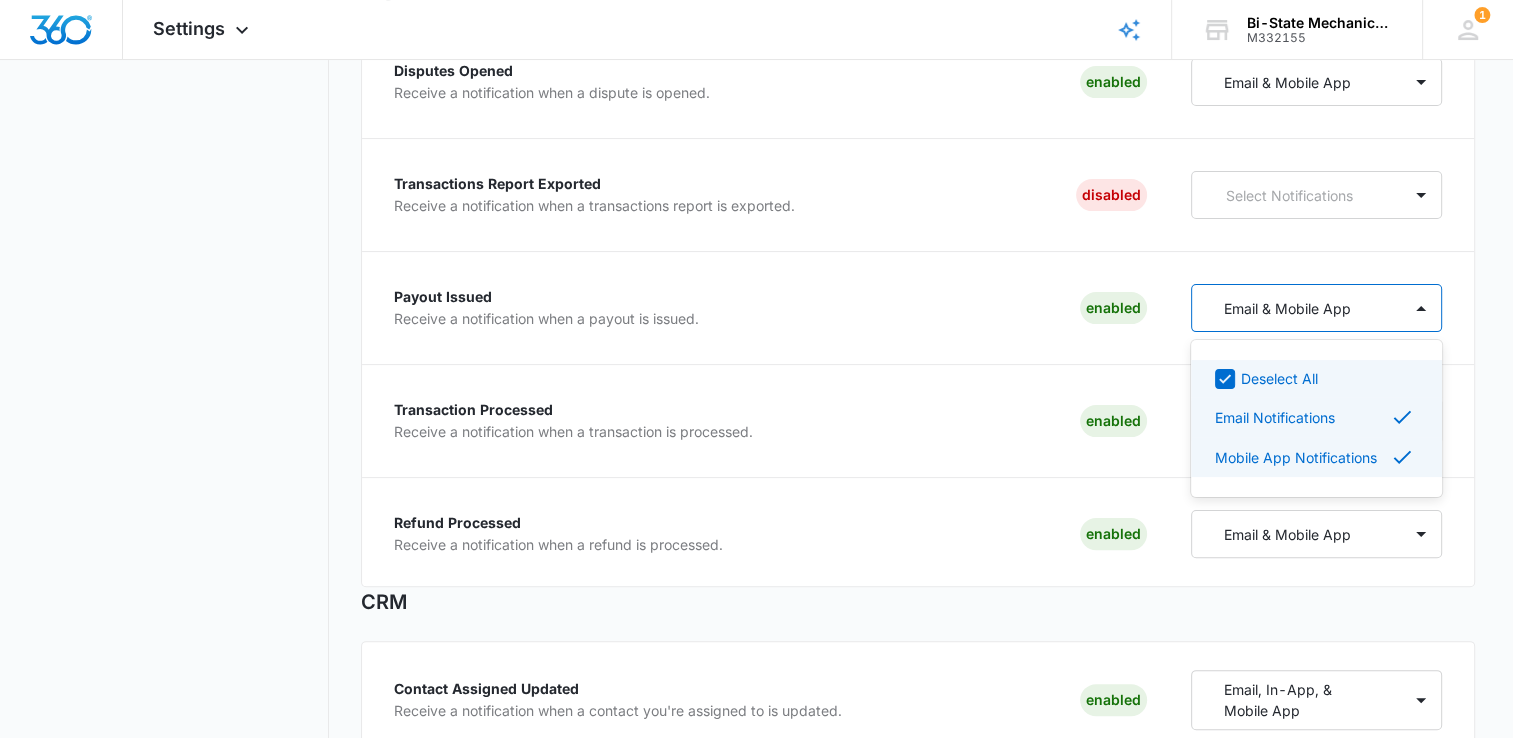 click on "Payout Issued Receive a notification when a payout is issued. Enabled" at bounding box center [770, 308] 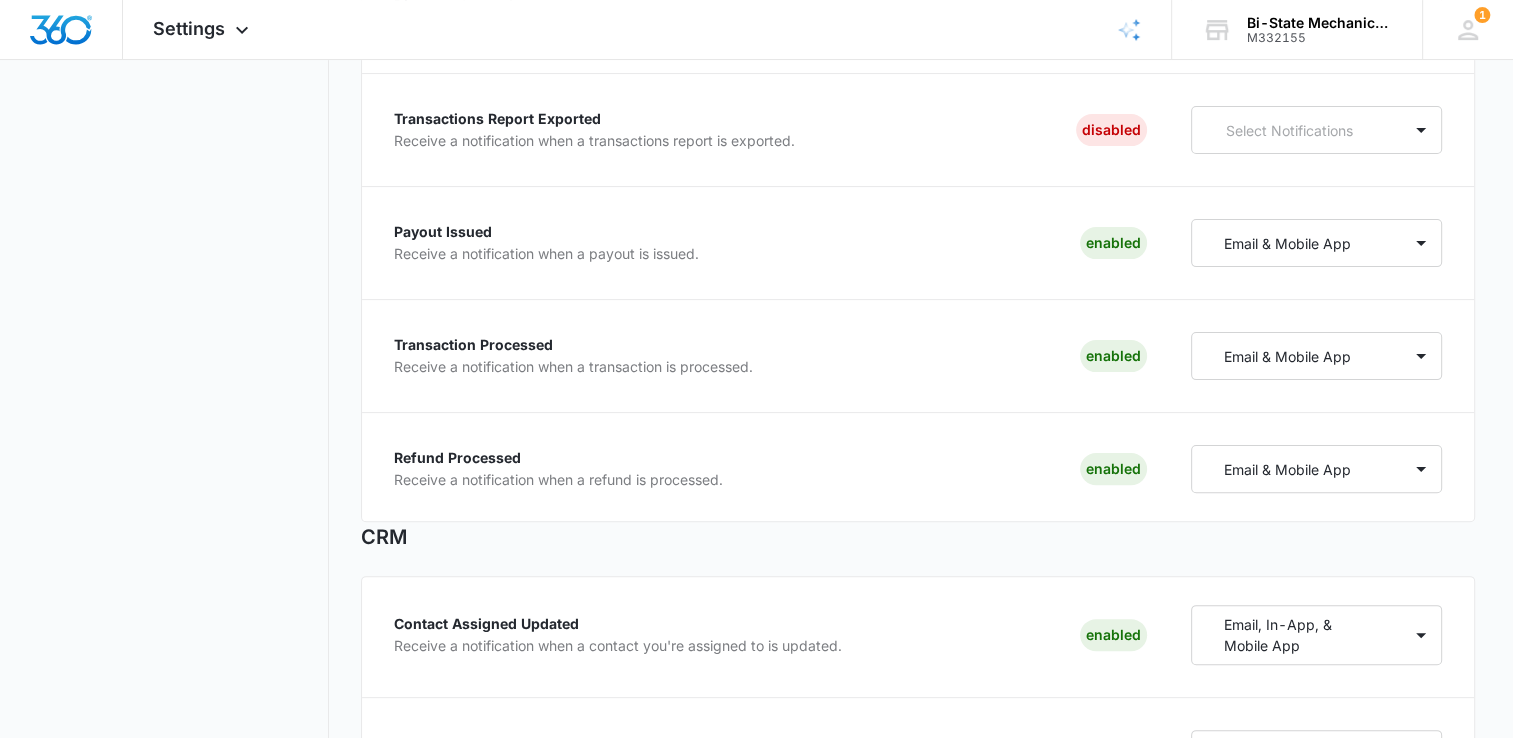 scroll, scrollTop: 500, scrollLeft: 0, axis: vertical 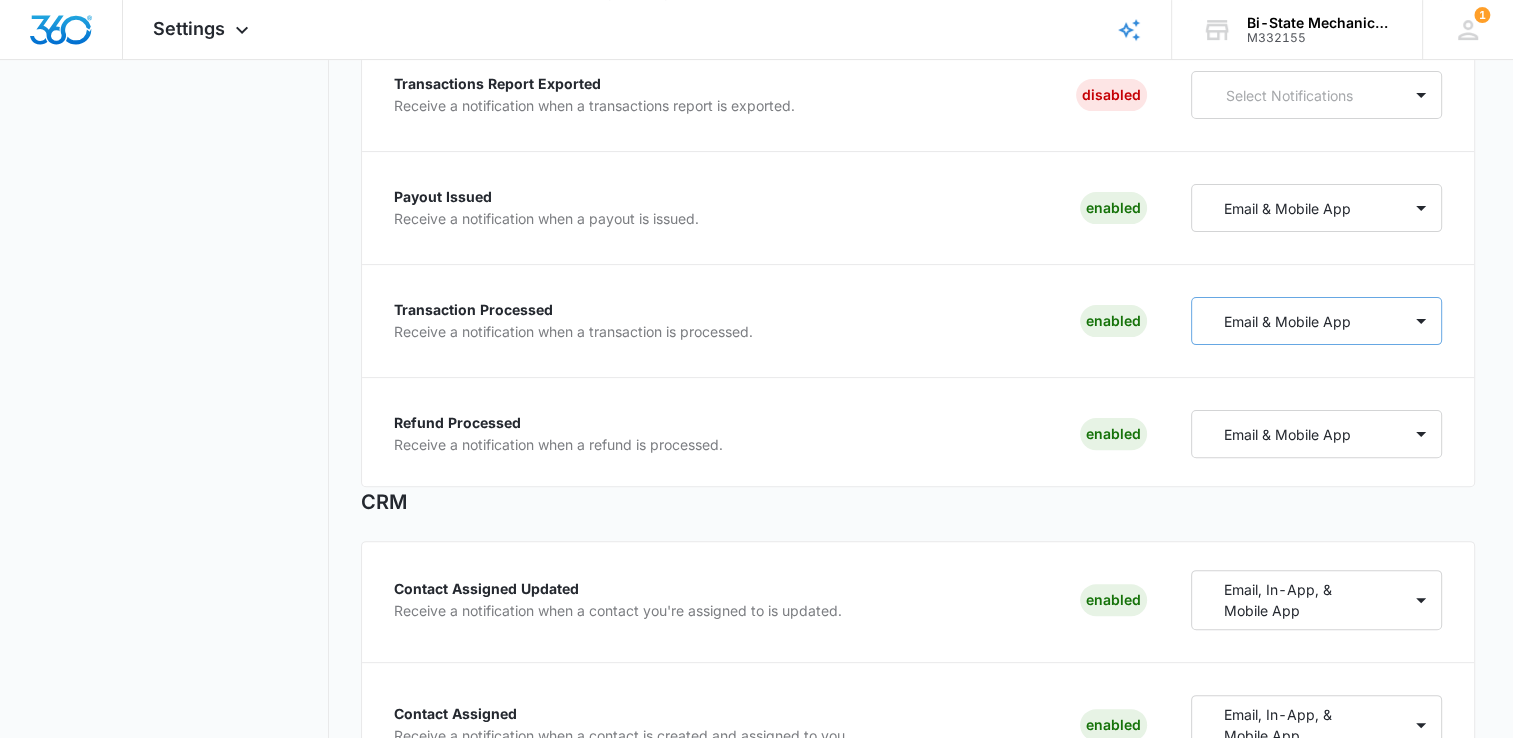 click on "Email & Mobile App" at bounding box center [1287, 321] 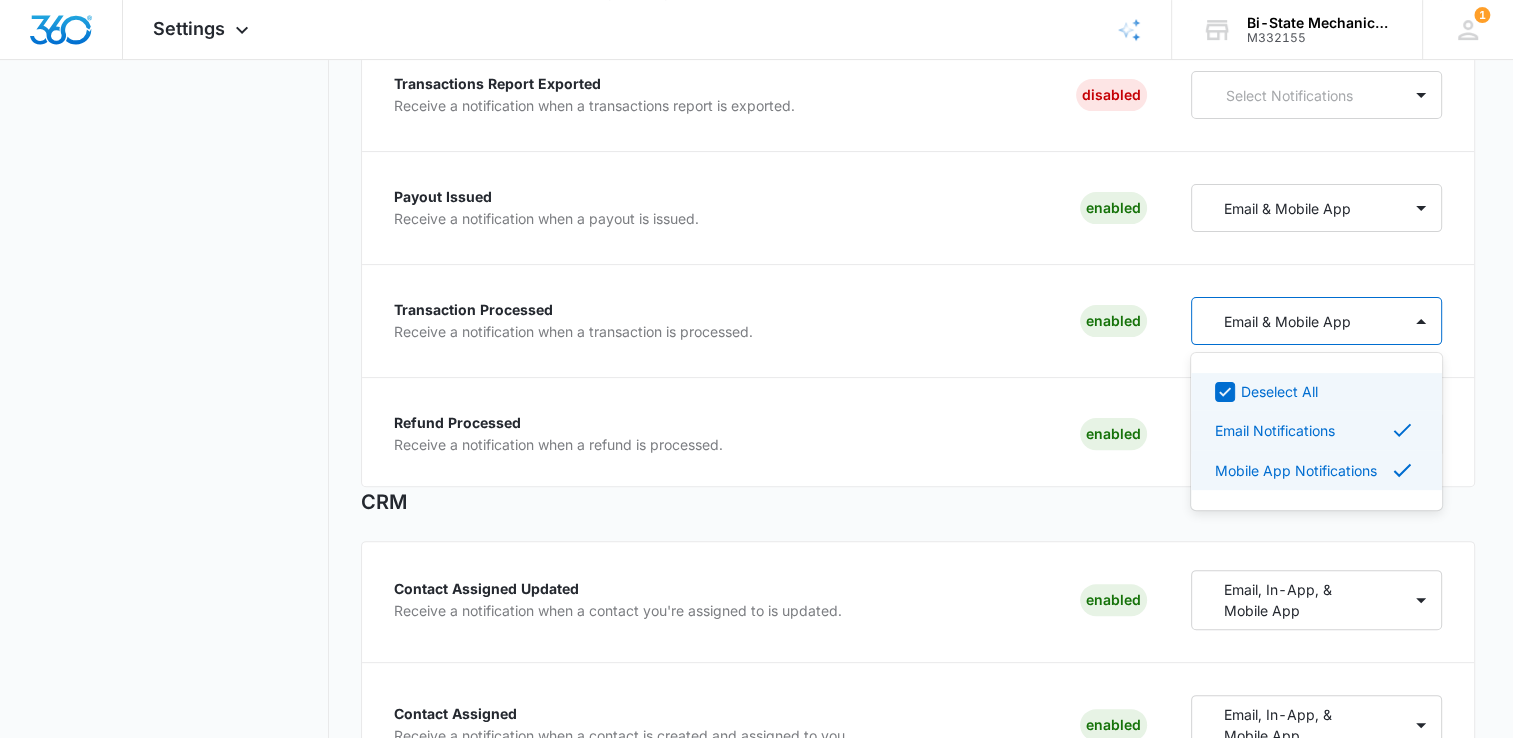 click on "Transaction Processed Receive a notification when a transaction is processed. Enabled" at bounding box center (770, 321) 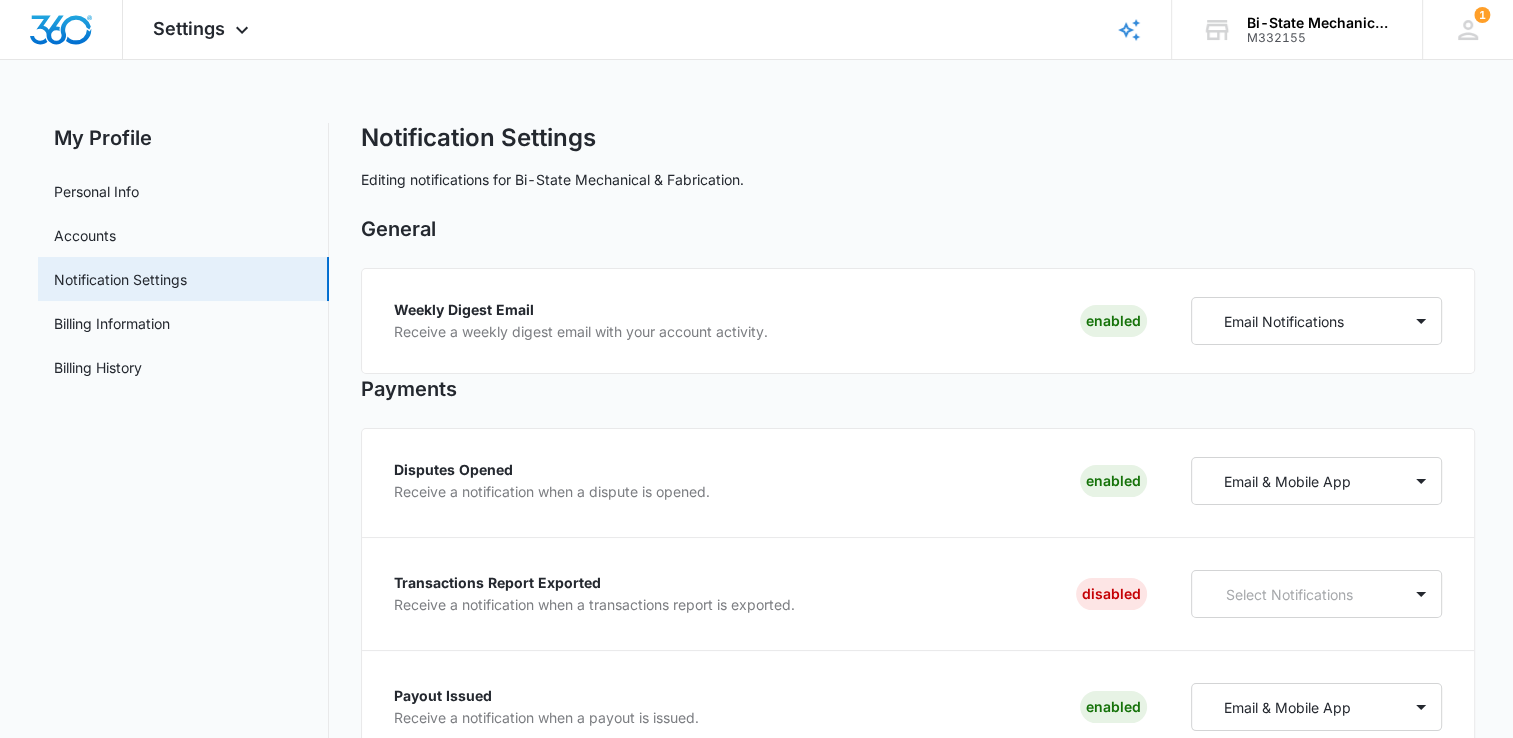 scroll, scrollTop: 0, scrollLeft: 0, axis: both 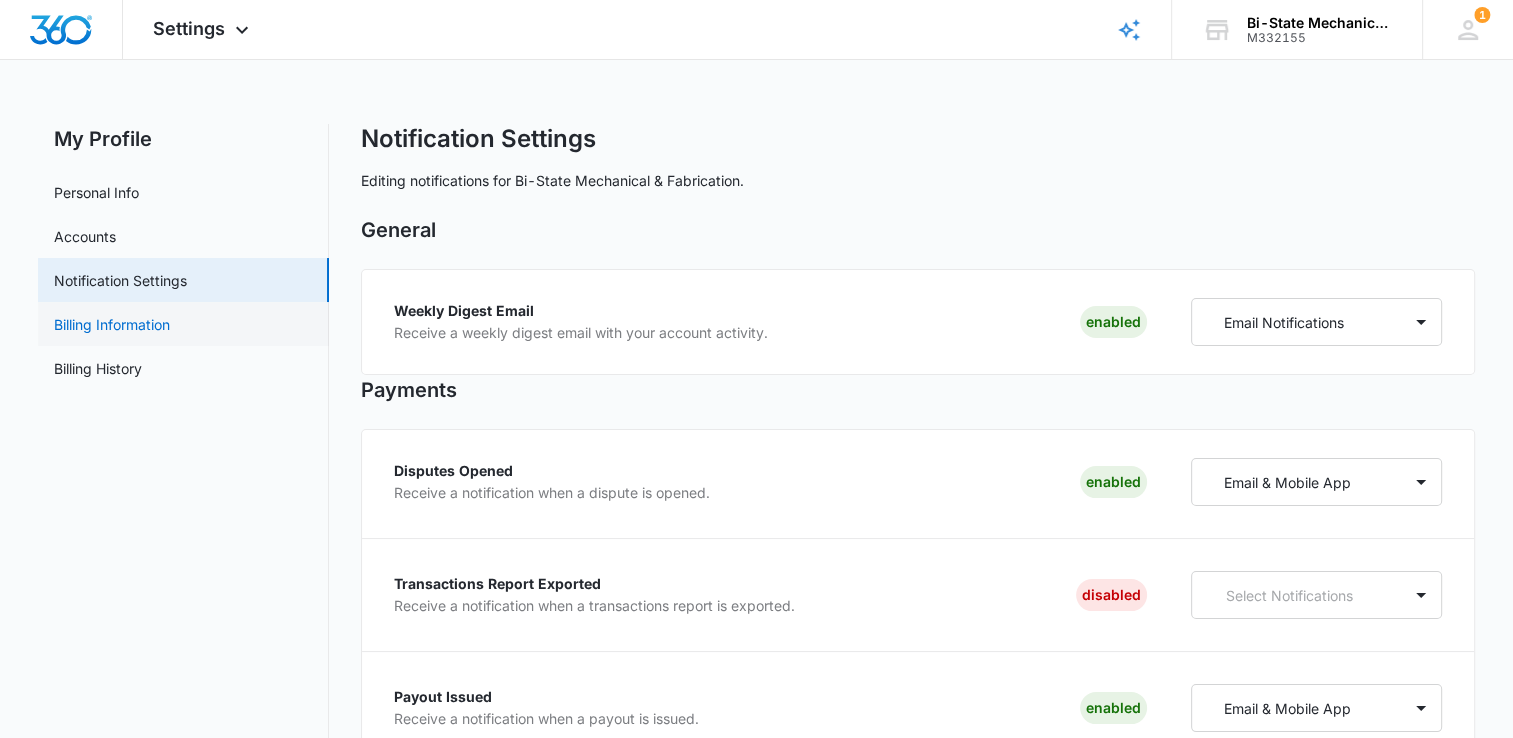 click on "Billing Information" at bounding box center [112, 324] 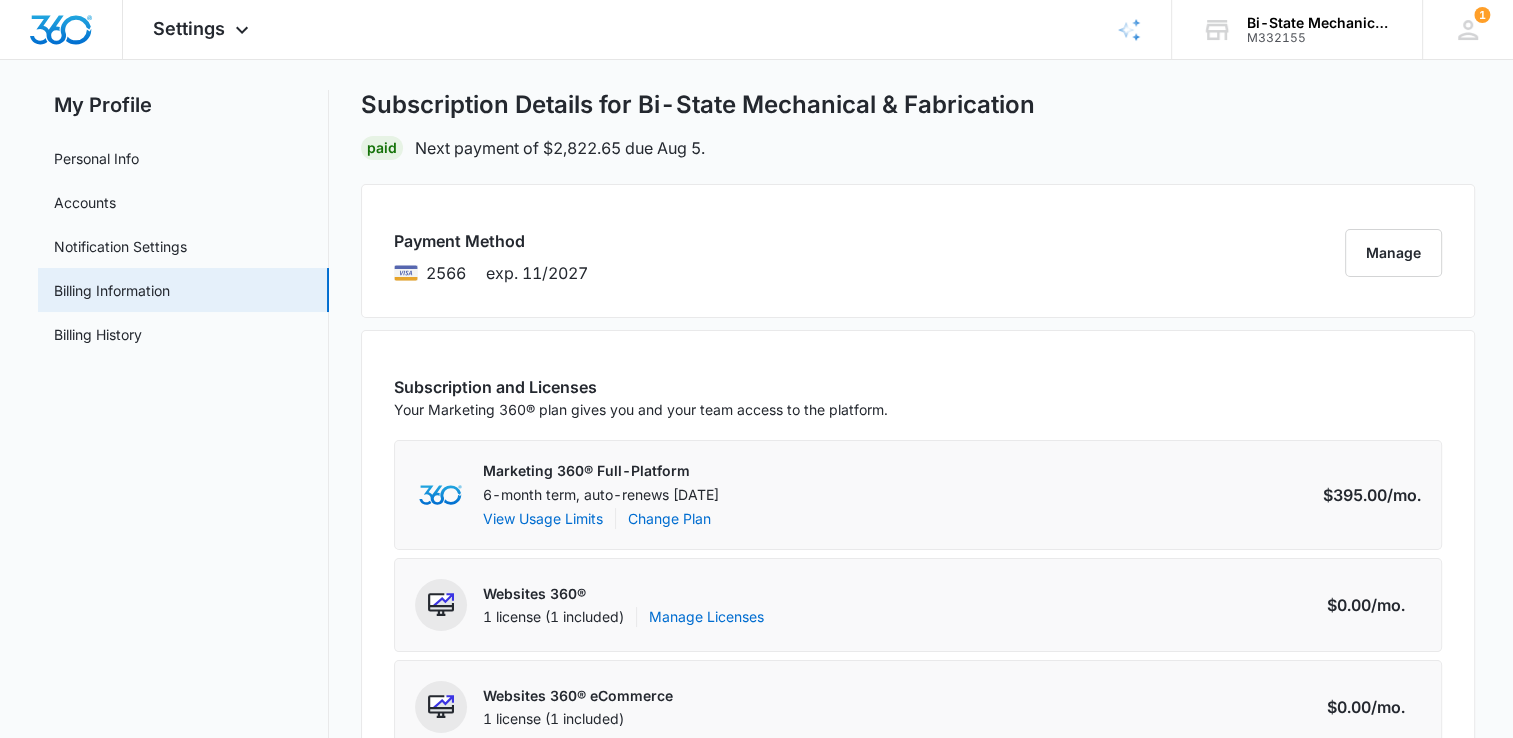 scroll, scrollTop: 0, scrollLeft: 0, axis: both 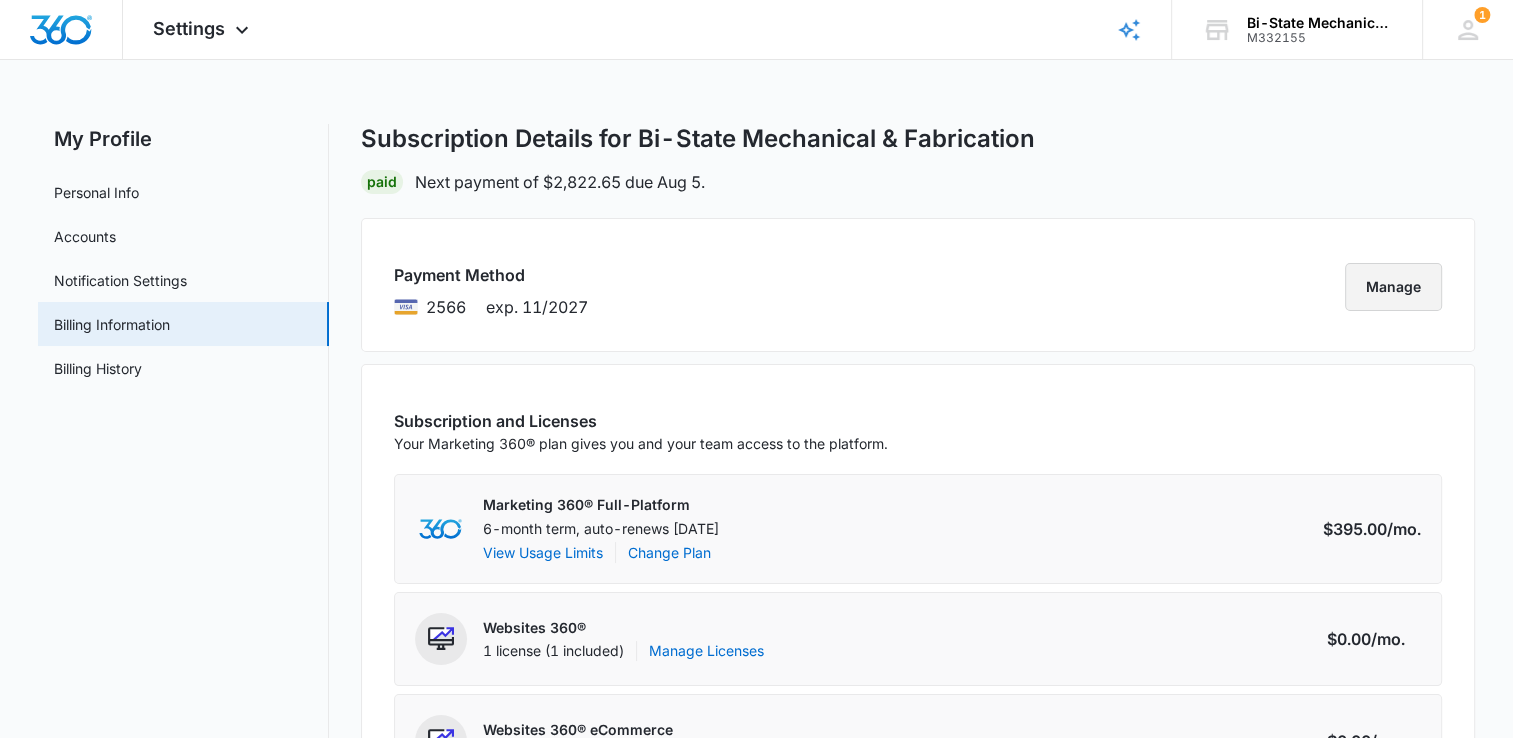 click on "Manage" at bounding box center (1393, 287) 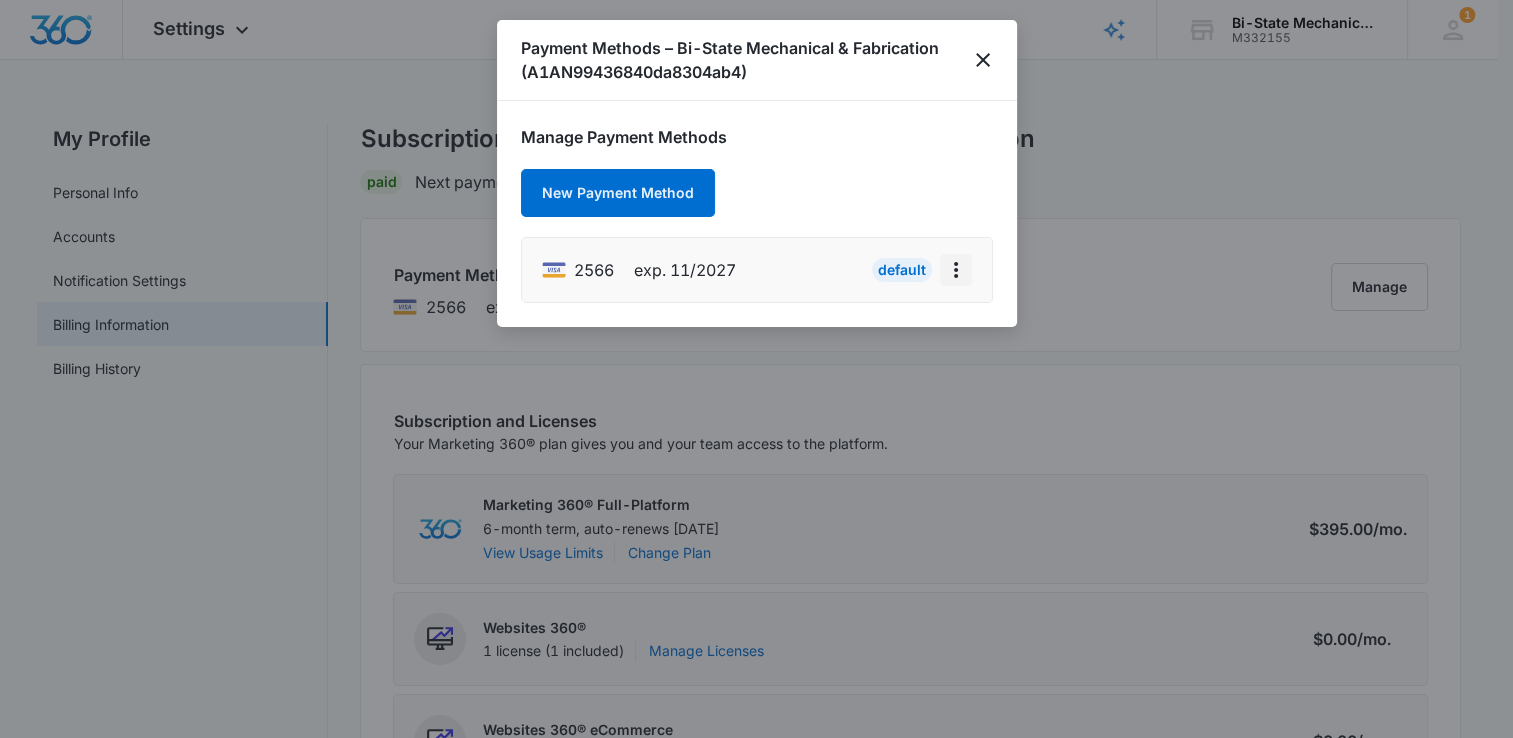 click 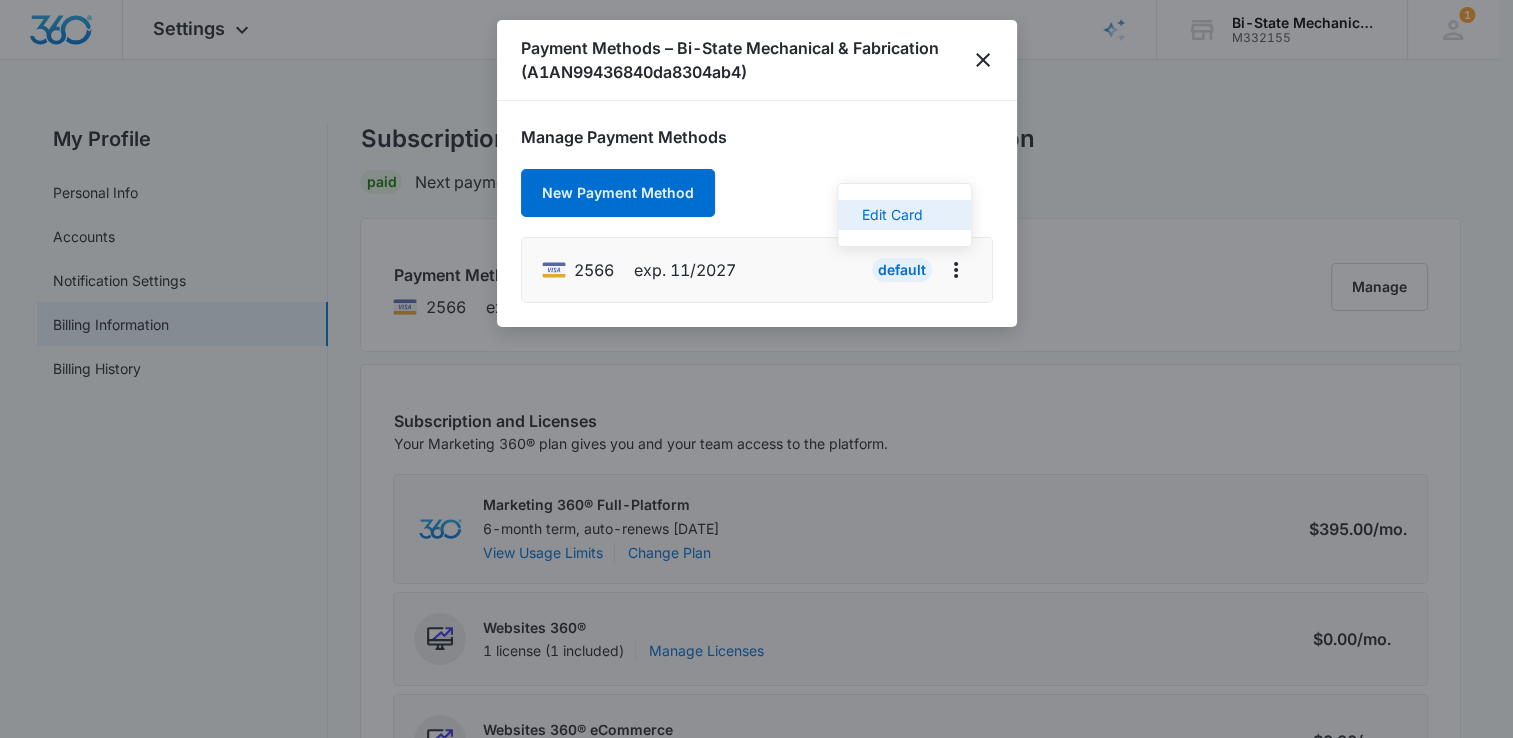 click on "Edit Card" at bounding box center (892, 215) 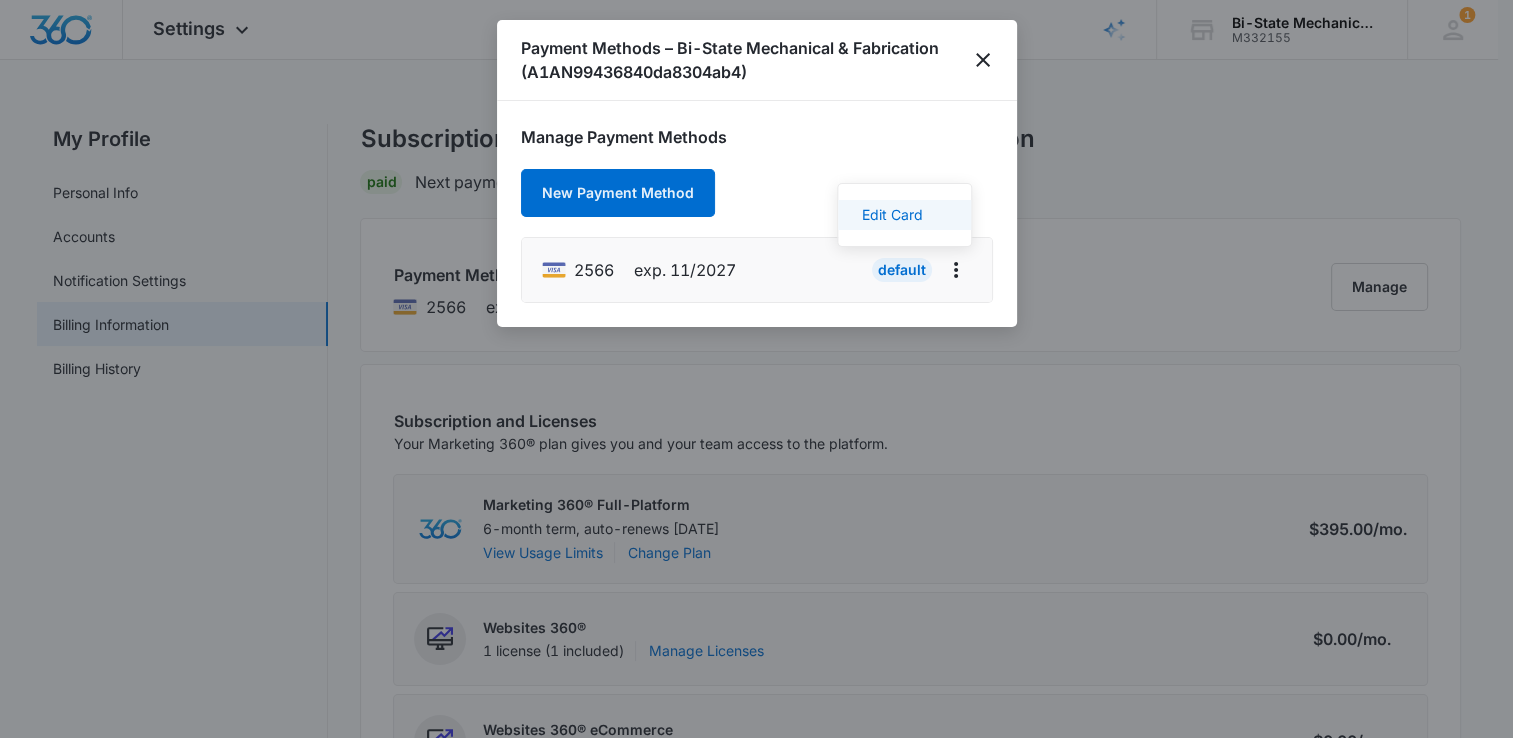 select on "11" 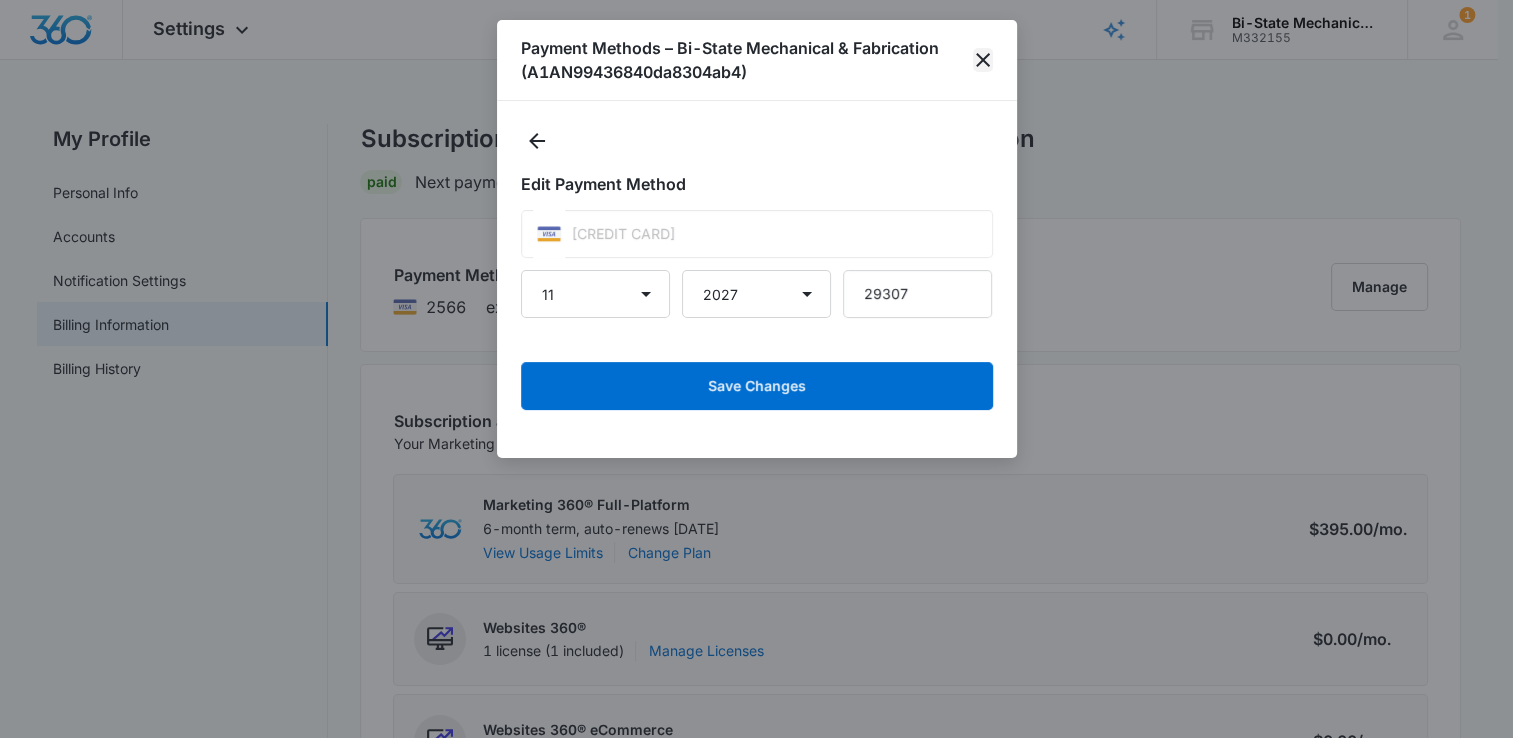 click 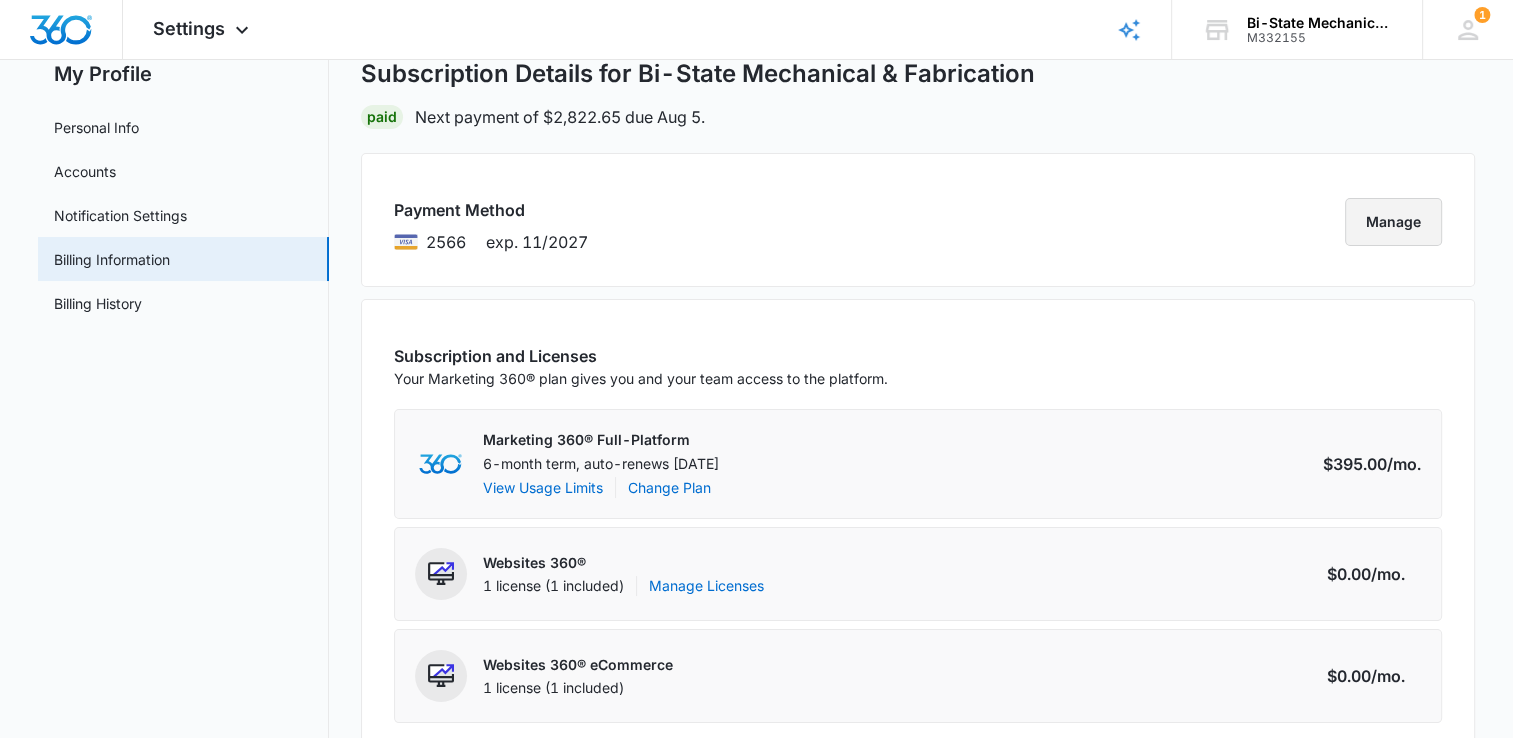 scroll, scrollTop: 100, scrollLeft: 0, axis: vertical 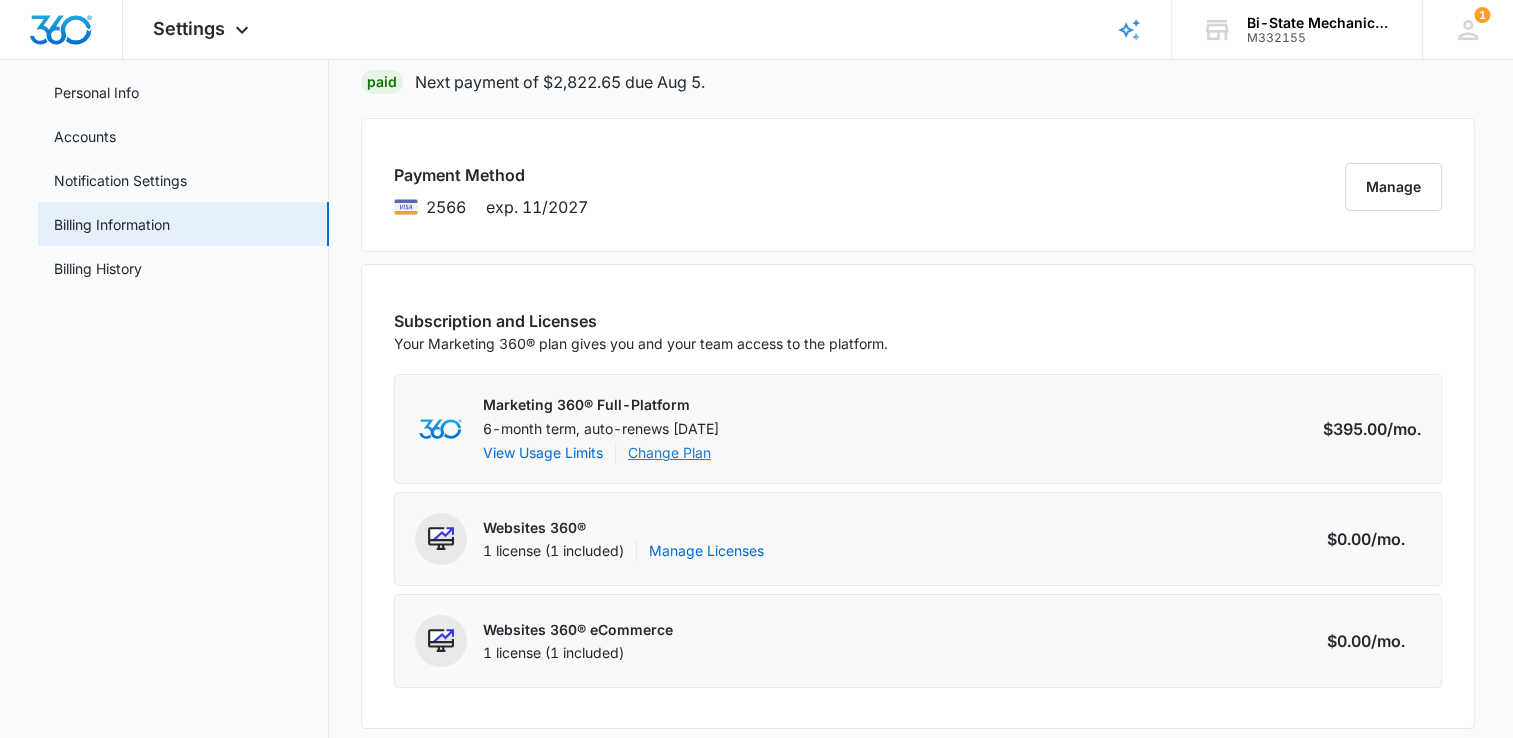 click on "Change Plan" at bounding box center [669, 452] 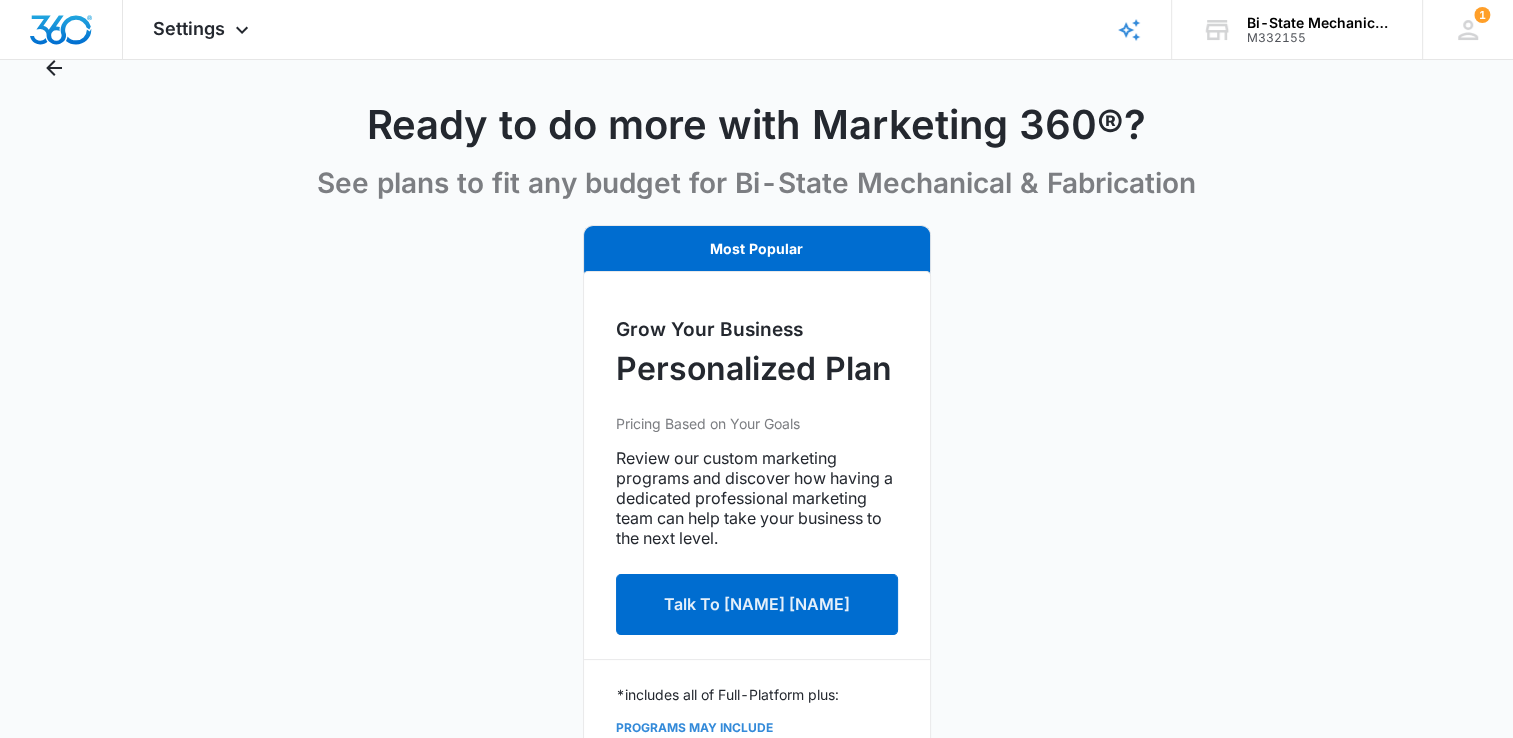 scroll, scrollTop: 0, scrollLeft: 0, axis: both 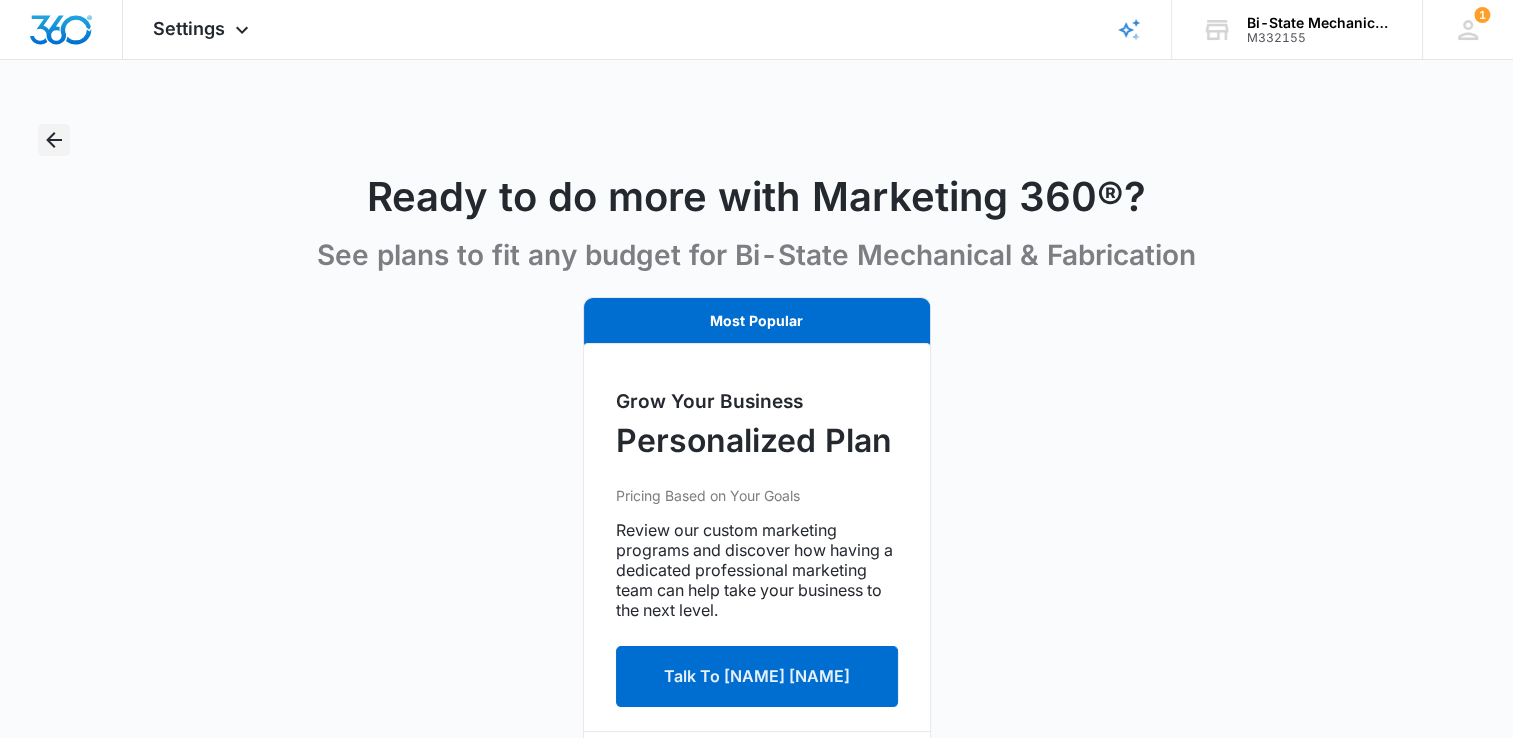 click 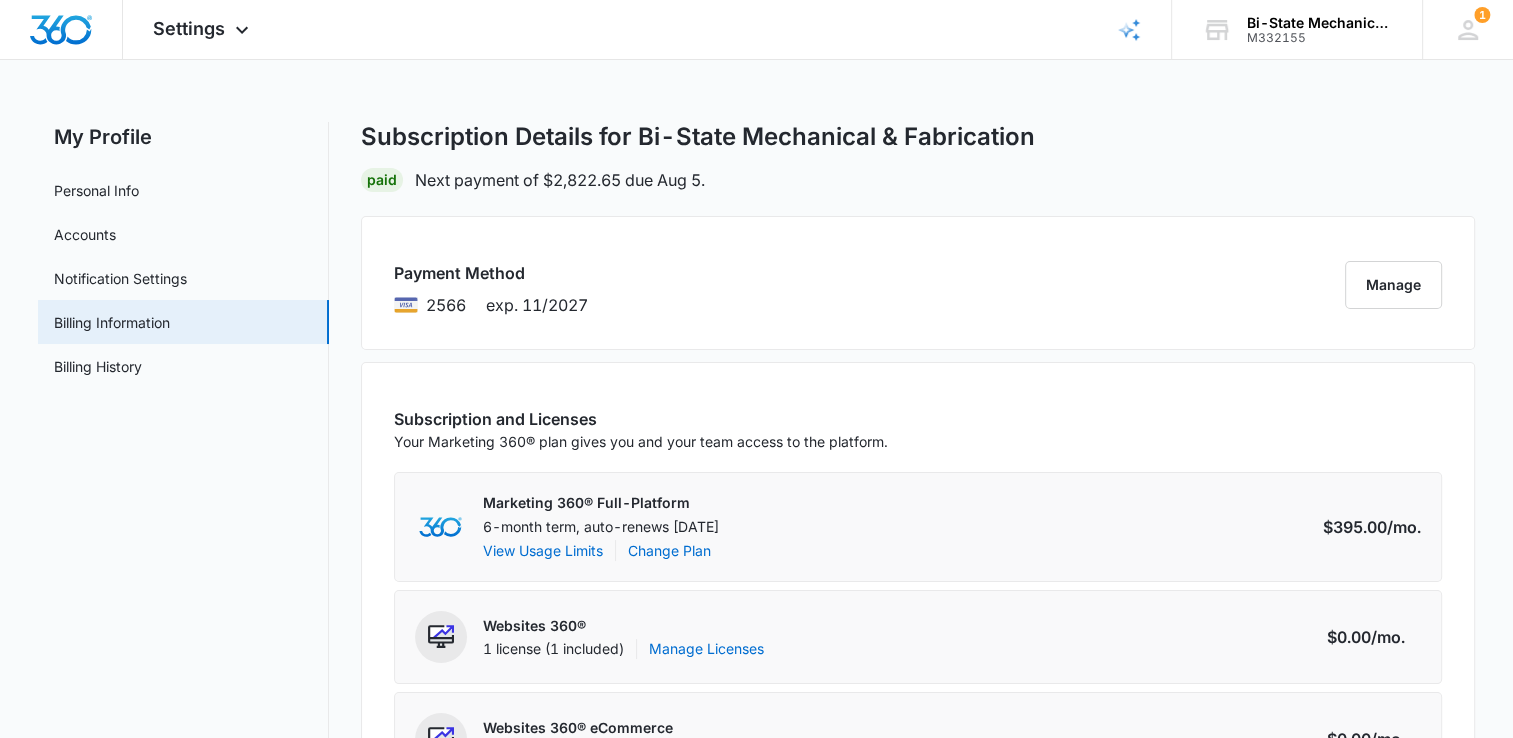 scroll, scrollTop: 0, scrollLeft: 0, axis: both 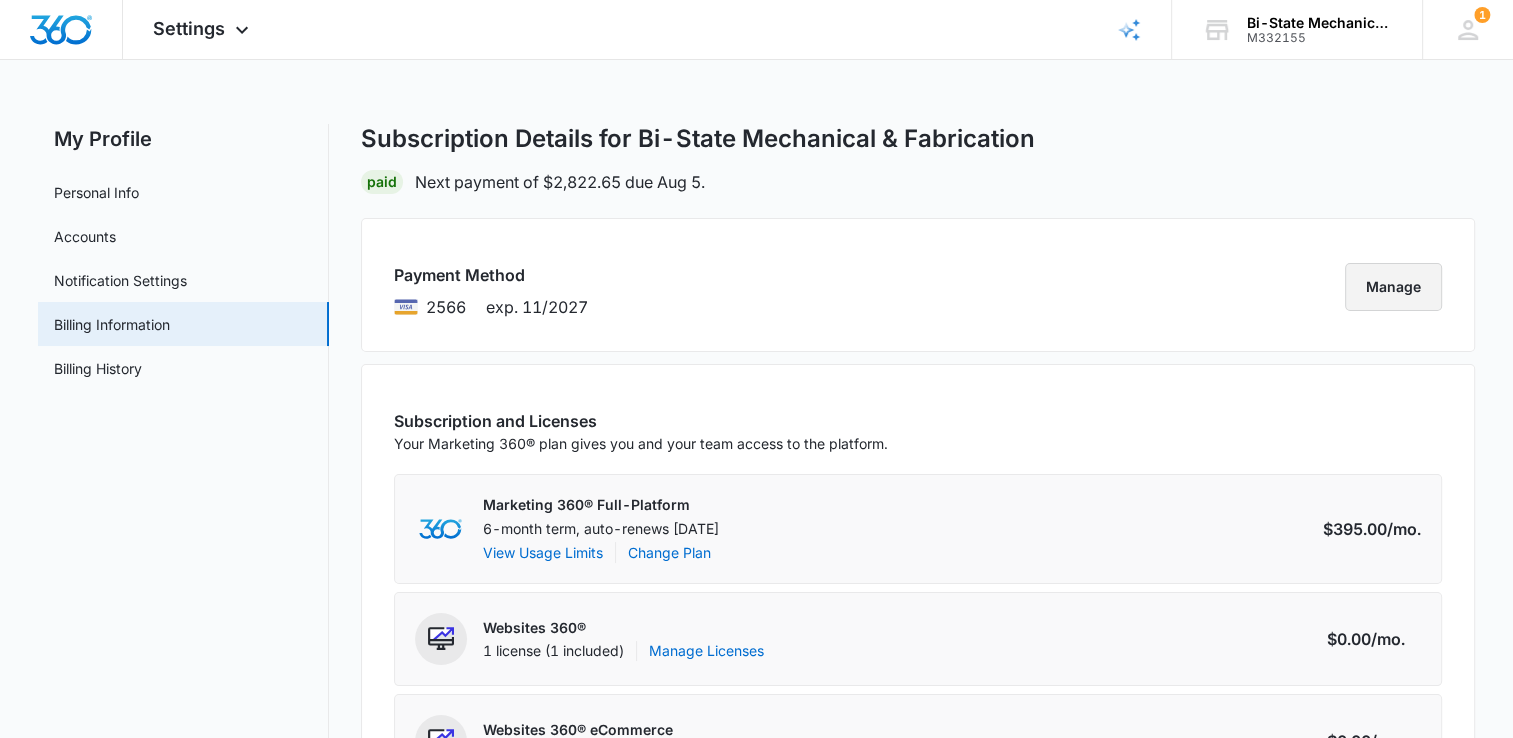 click on "Manage" at bounding box center (1393, 287) 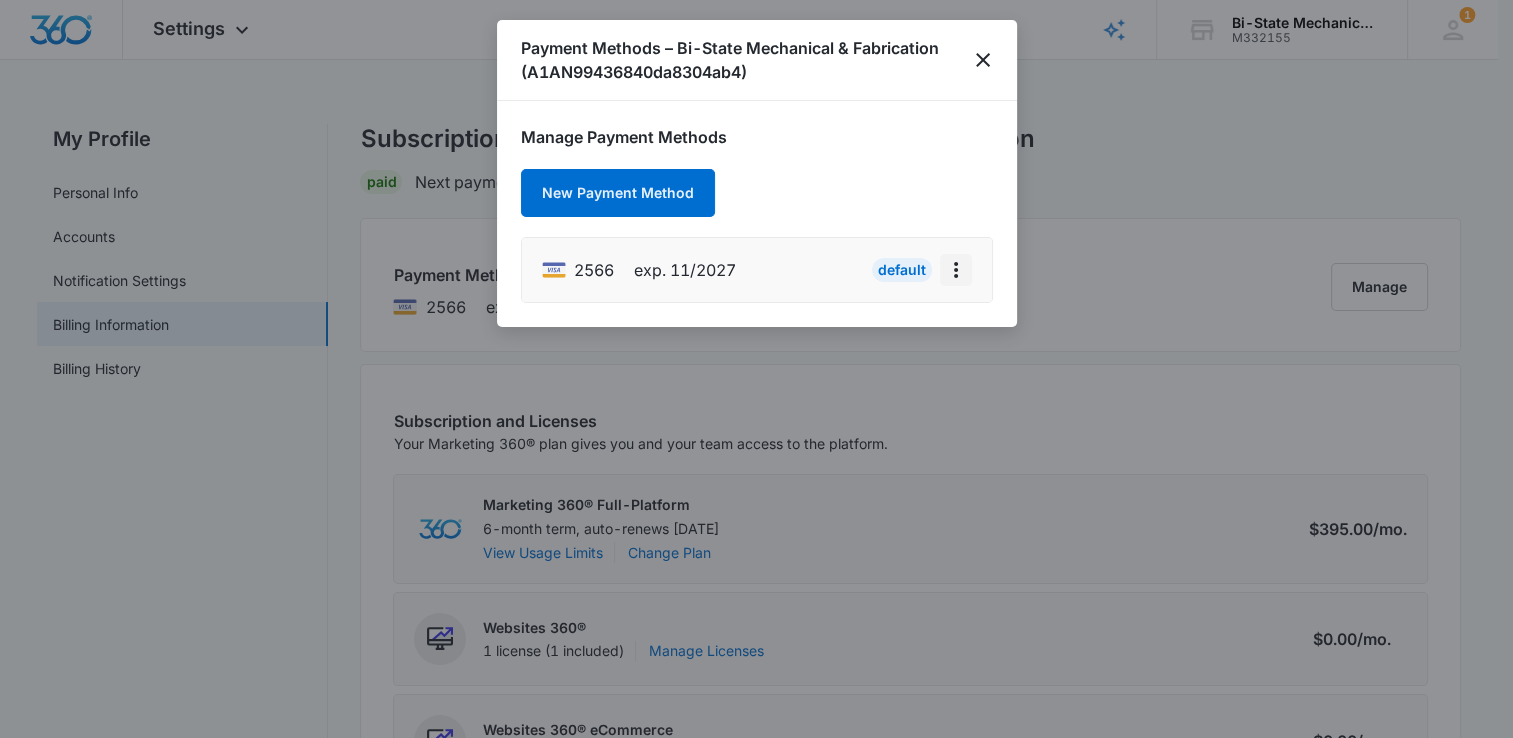 click 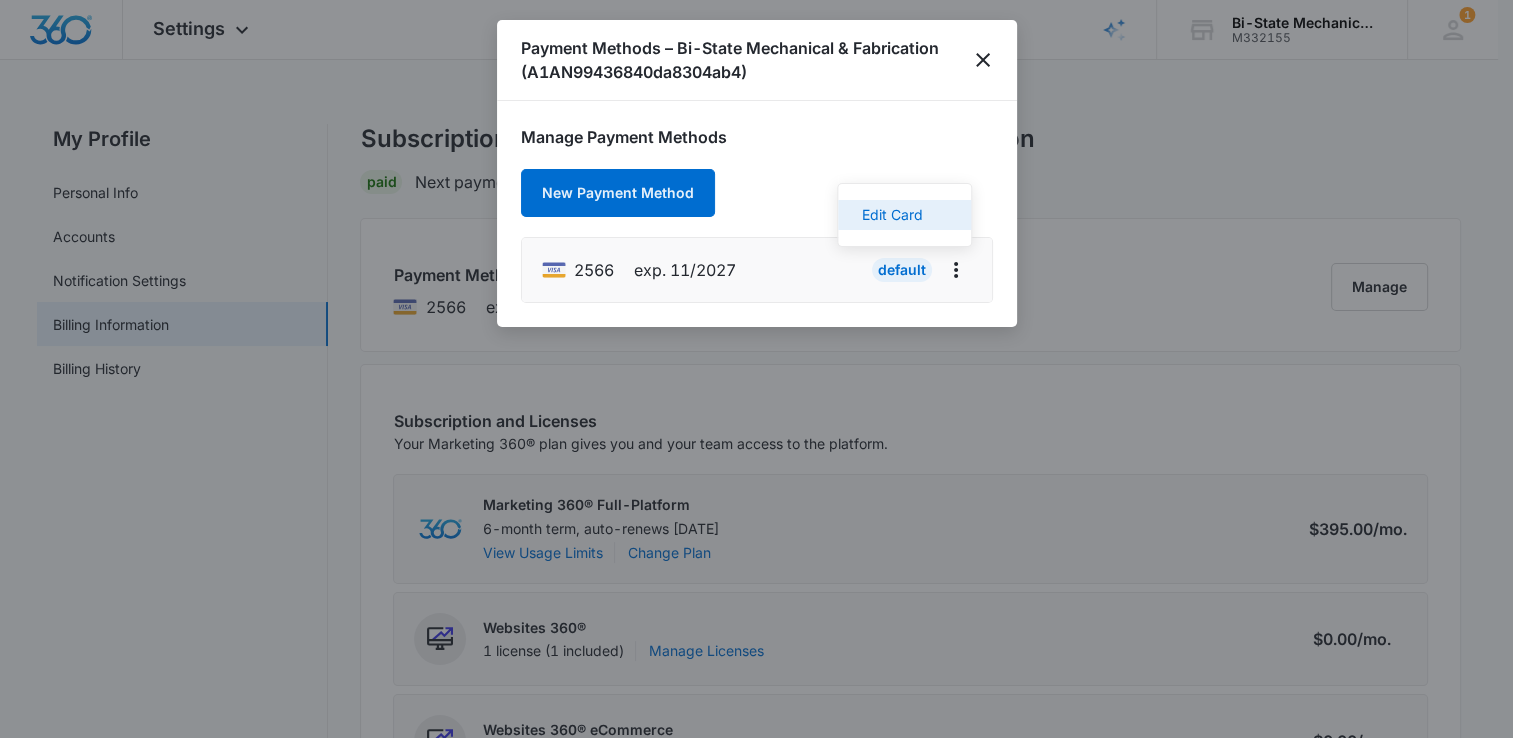 click on "Edit Card" at bounding box center [892, 215] 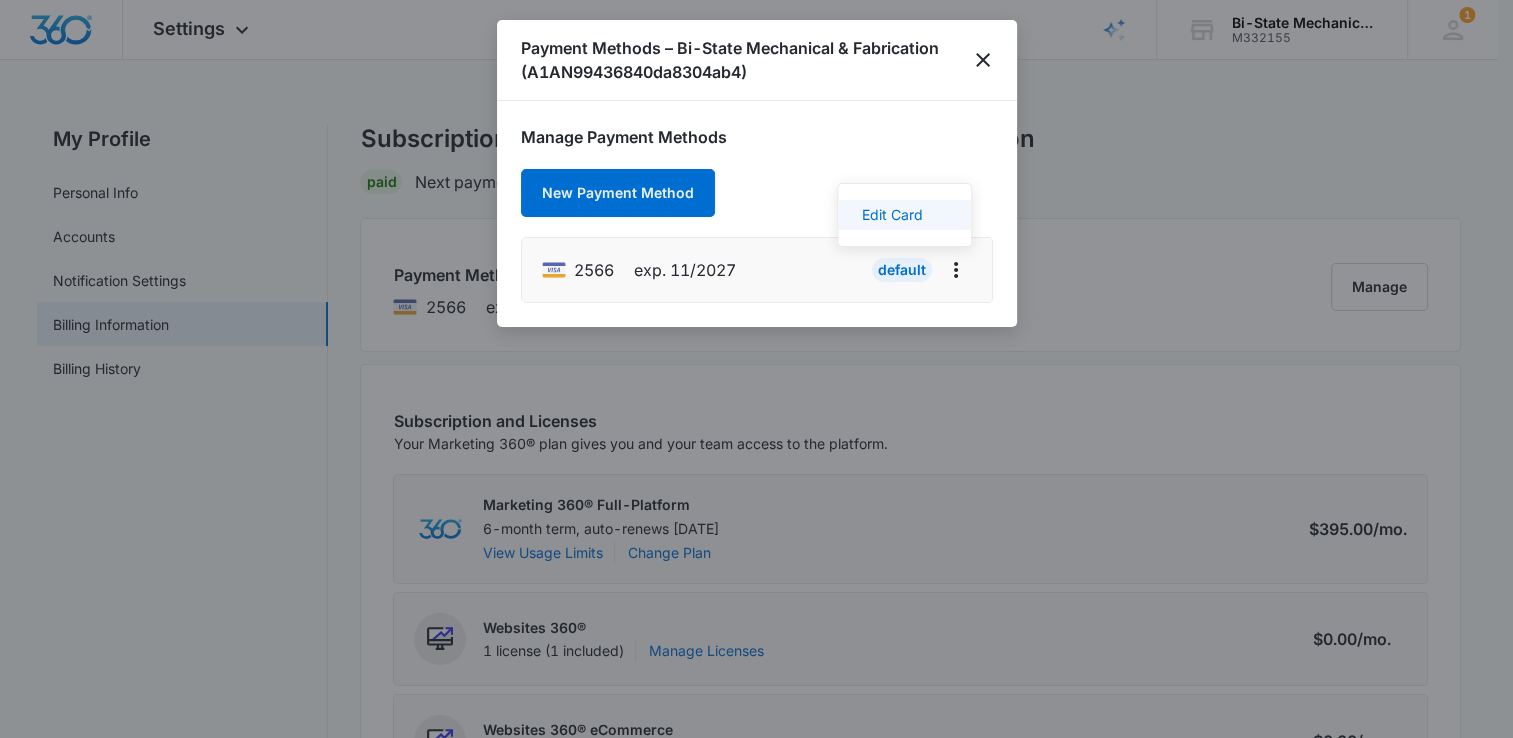 select on "11" 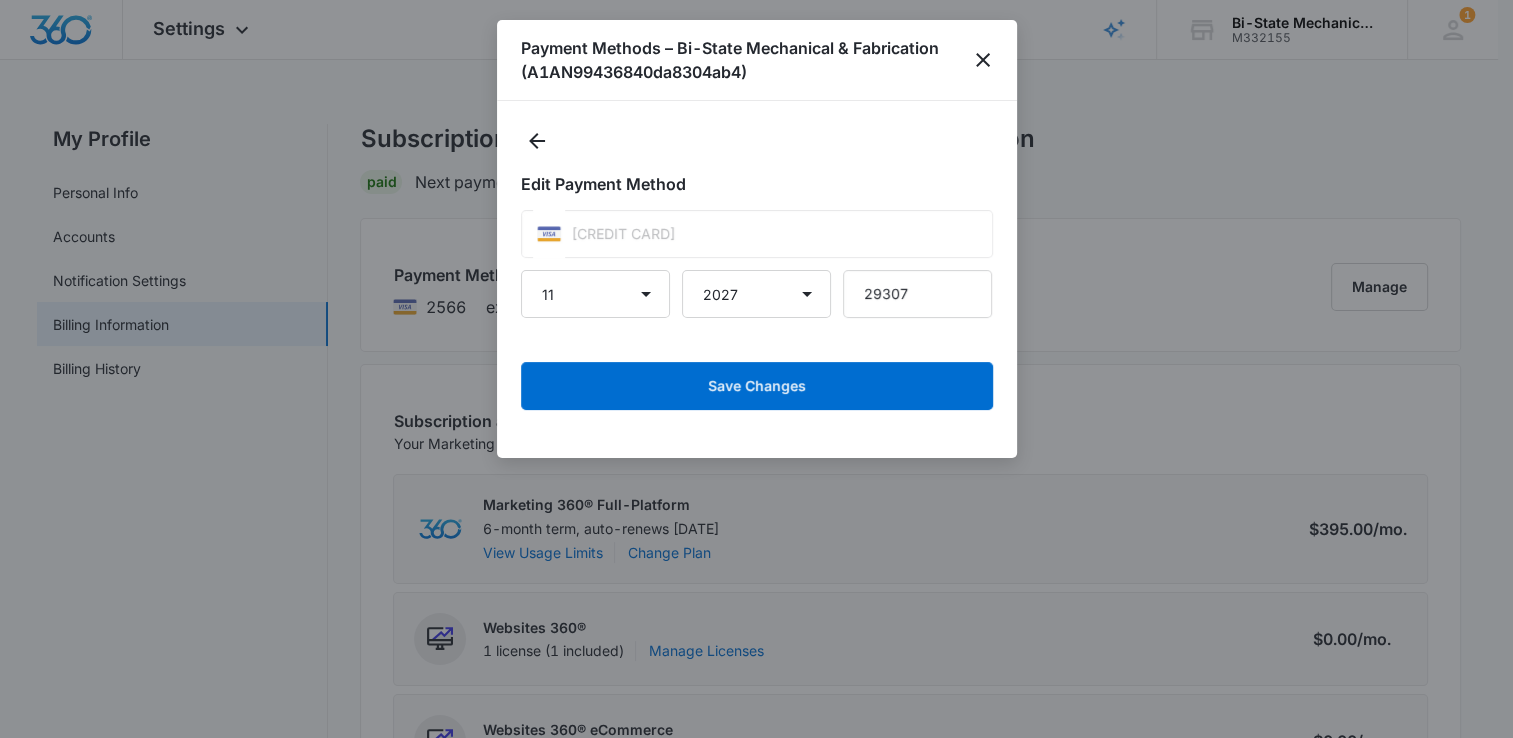 click on "[CREDIT CARD]" at bounding box center (757, 234) 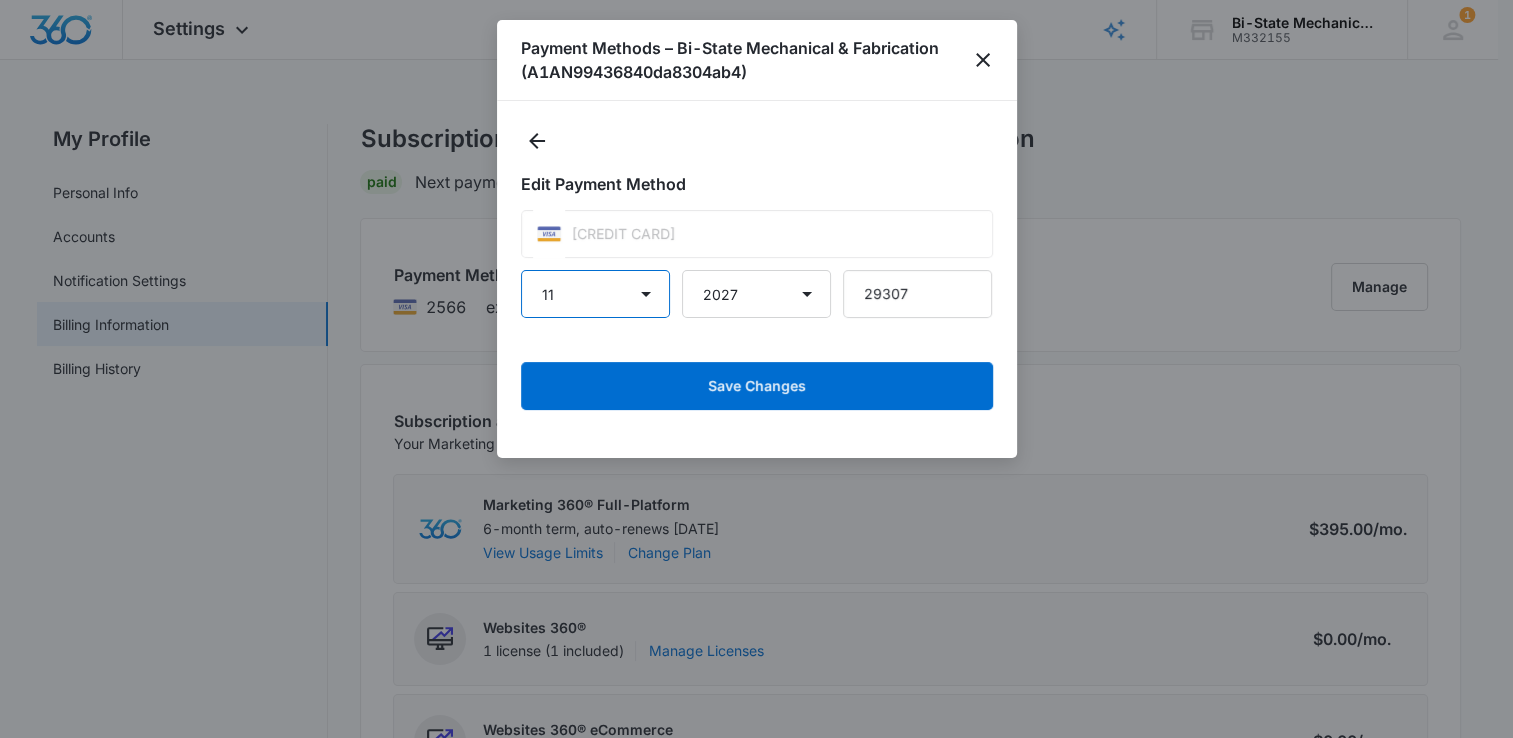 click on "01 02 03 04 05 06 07 08 09 10 11 12" at bounding box center [595, 294] 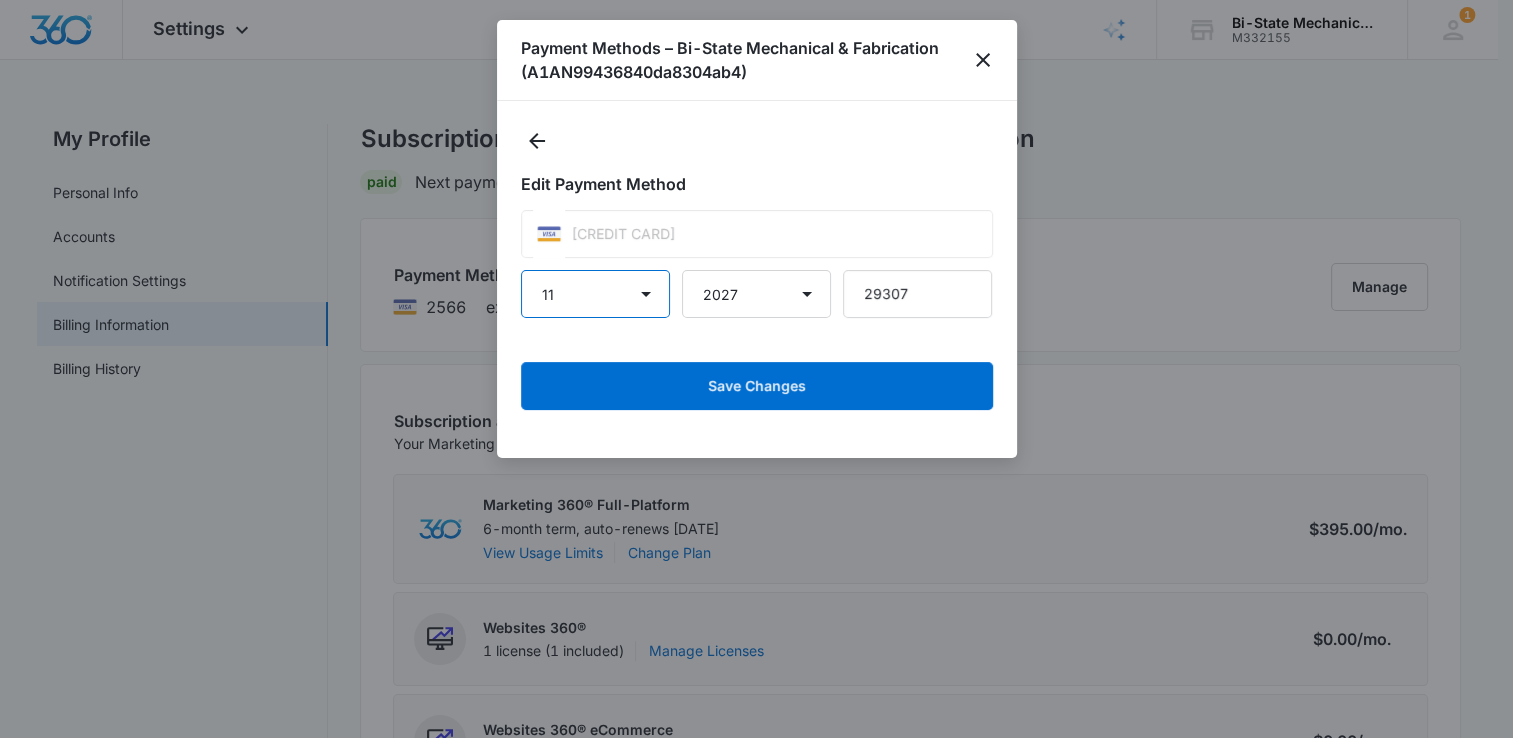 select on "1" 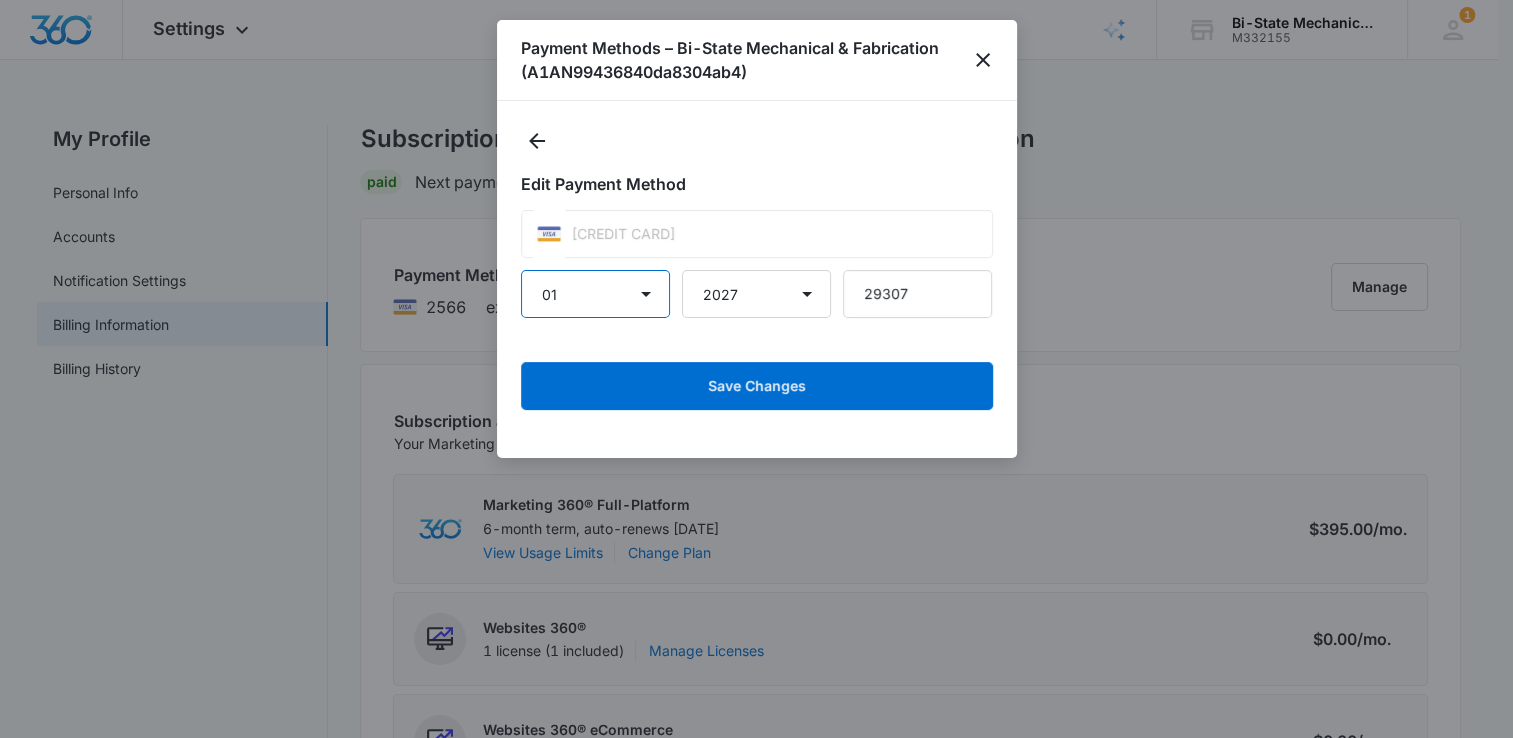 click on "01 02 03 04 05 06 07 08 09 10 11 12" at bounding box center [595, 294] 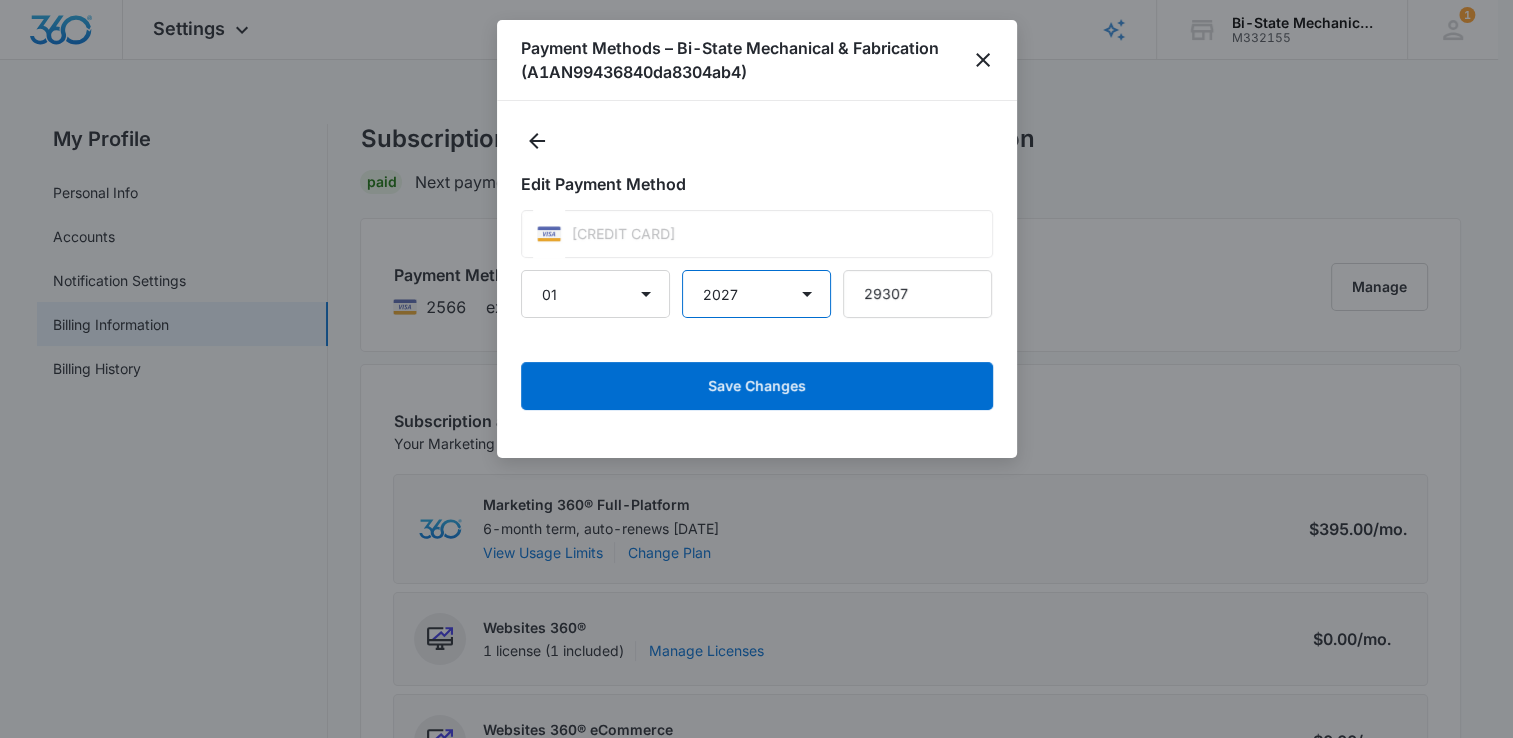 click on "2025 2026 2027 2028 2029 2030 2031 2032 2033 2034 2035 2036 2037 2038 2039 2040 2041 2042 2043 2044" at bounding box center (756, 294) 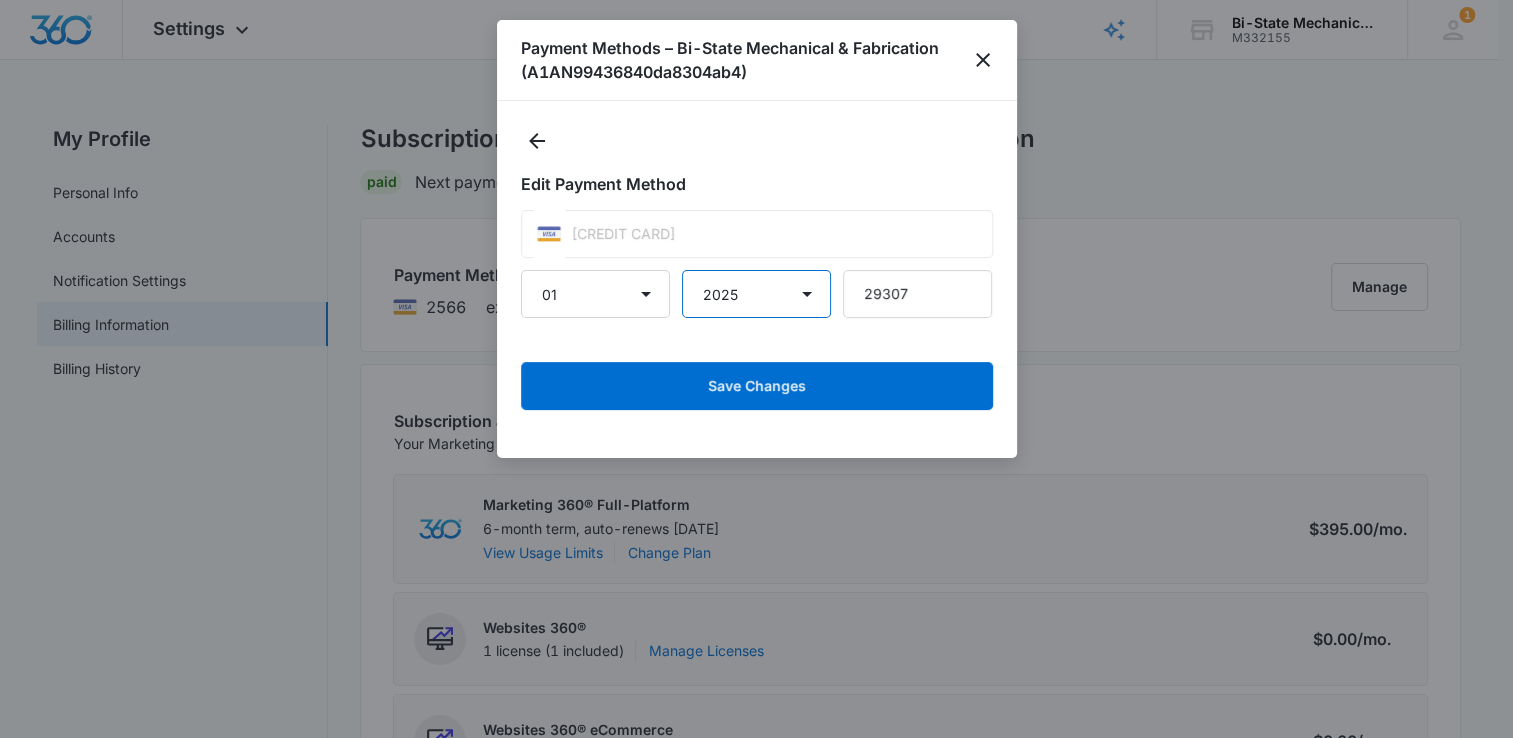 click on "2025 2026 2027 2028 2029 2030 2031 2032 2033 2034 2035 2036 2037 2038 2039 2040 2041 2042 2043 2044" at bounding box center [756, 294] 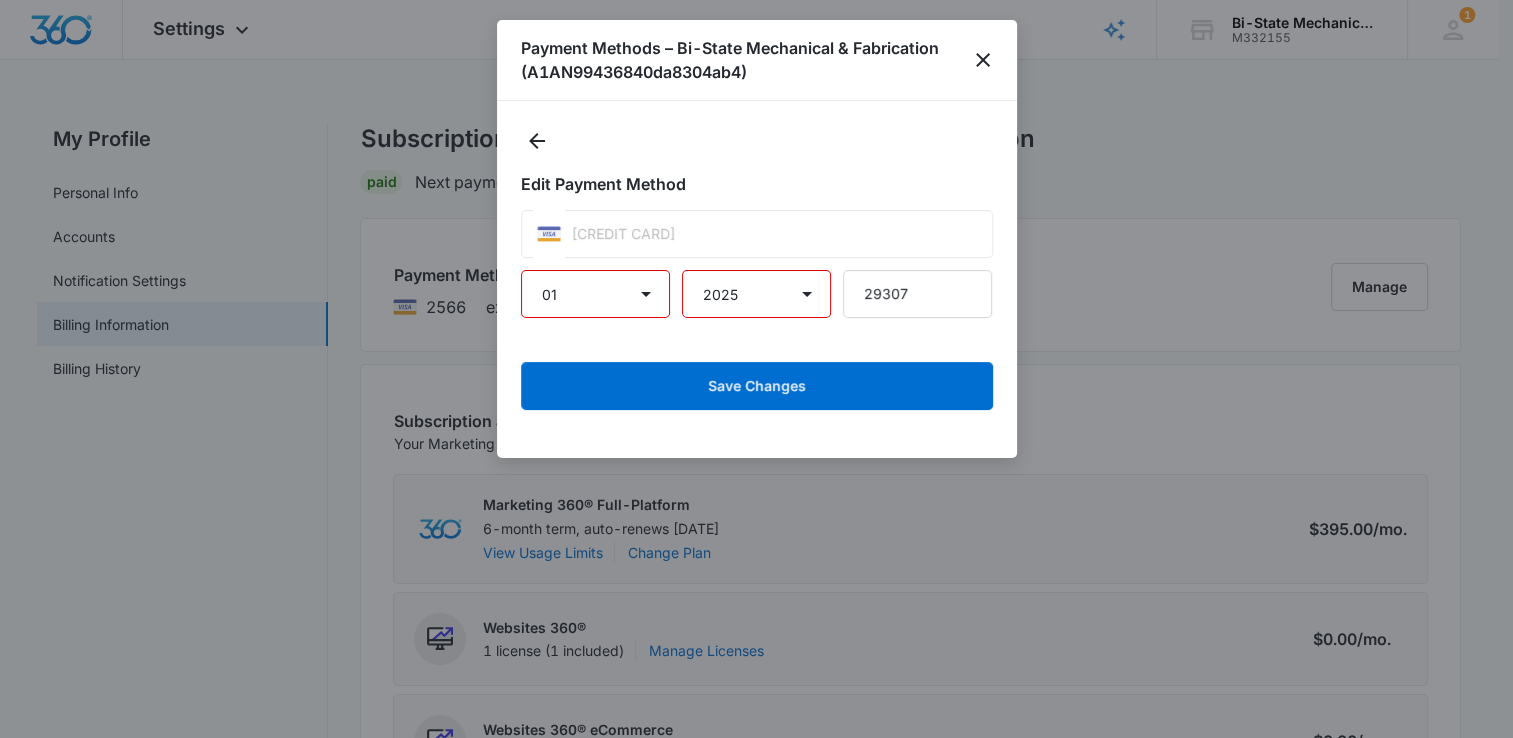 click on "2025 2026 2027 2028 2029 2030 2031 2032 2033 2034 2035 2036 2037 2038 2039 2040 2041 2042 2043 2044" at bounding box center [756, 294] 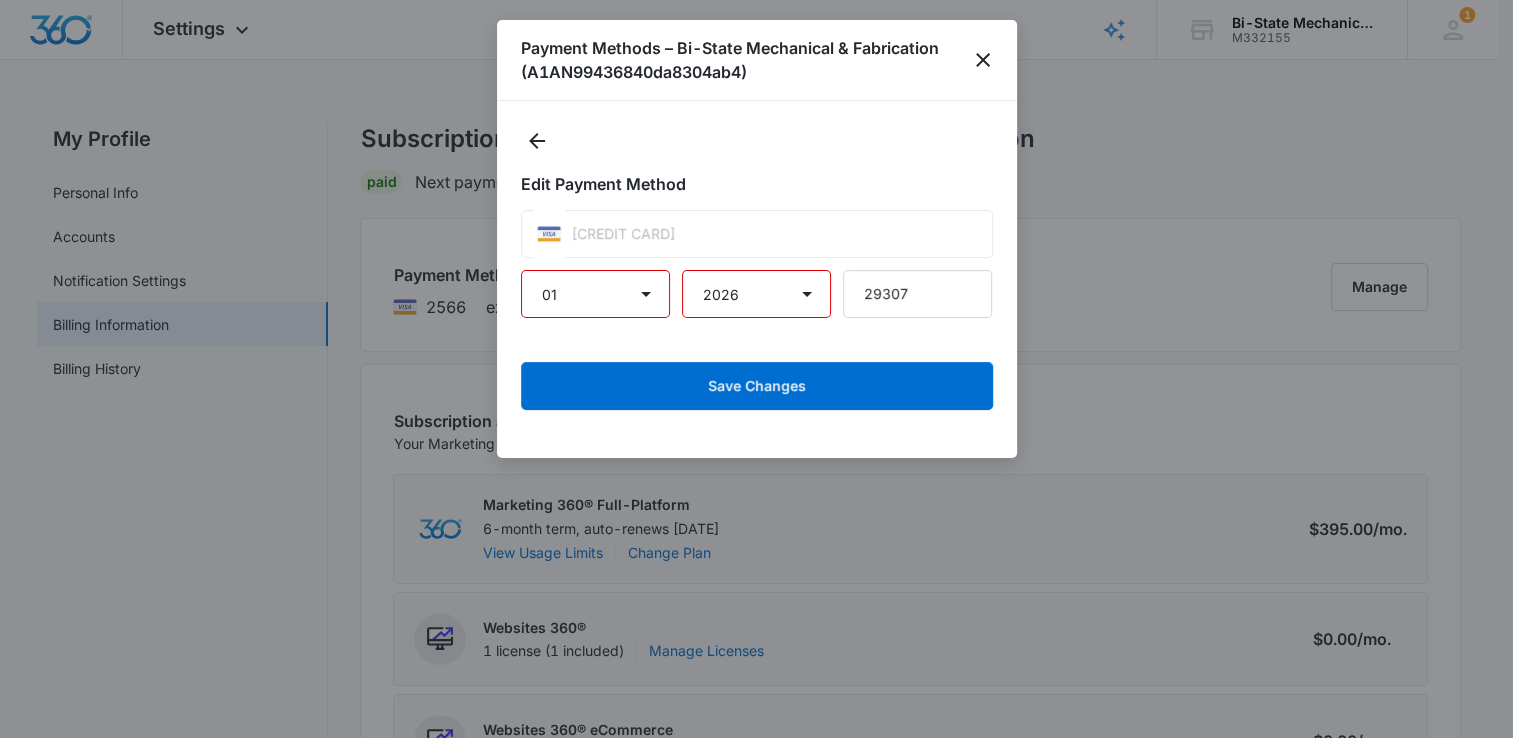 click on "2025 2026 2027 2028 2029 2030 2031 2032 2033 2034 2035 2036 2037 2038 2039 2040 2041 2042 2043 2044" at bounding box center (756, 294) 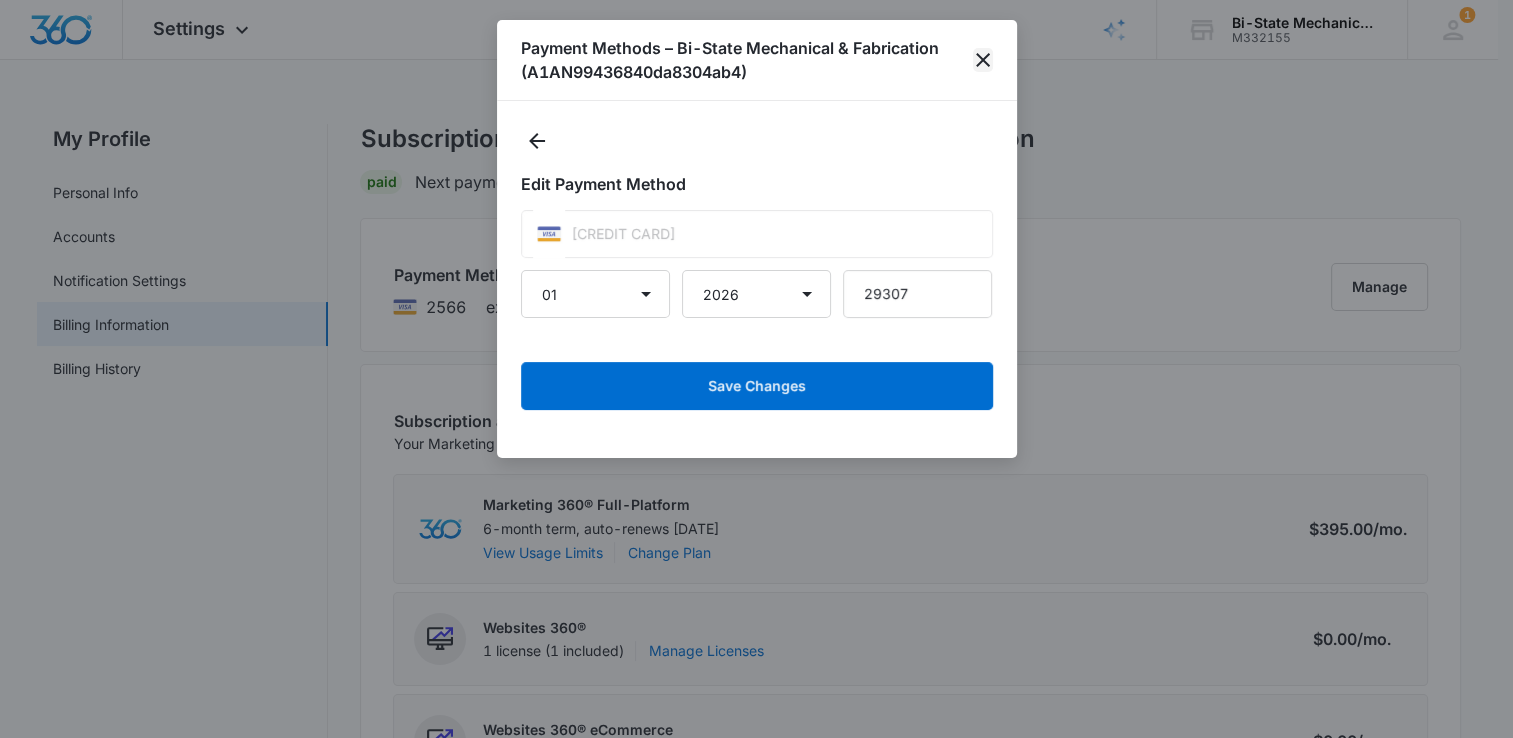 click 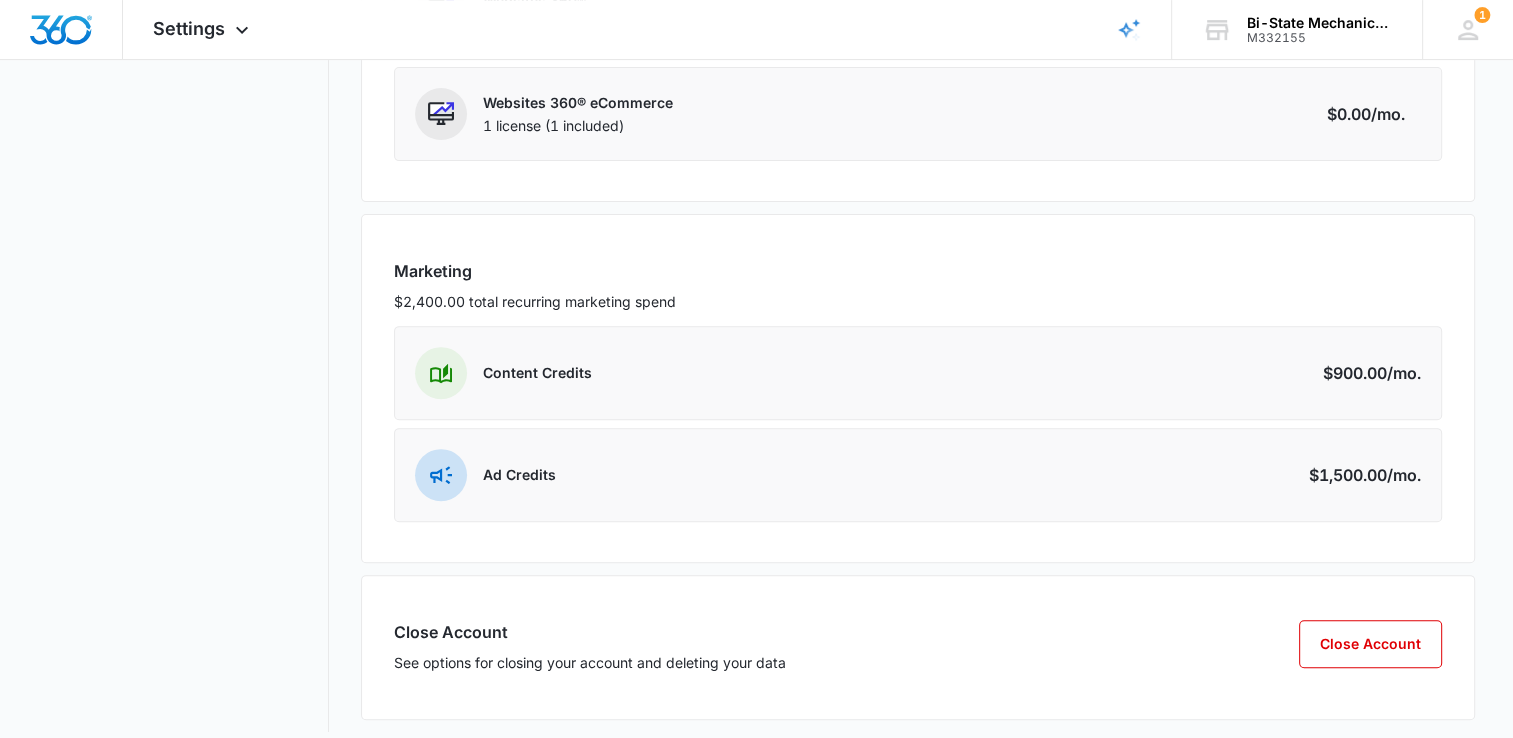 scroll, scrollTop: 641, scrollLeft: 0, axis: vertical 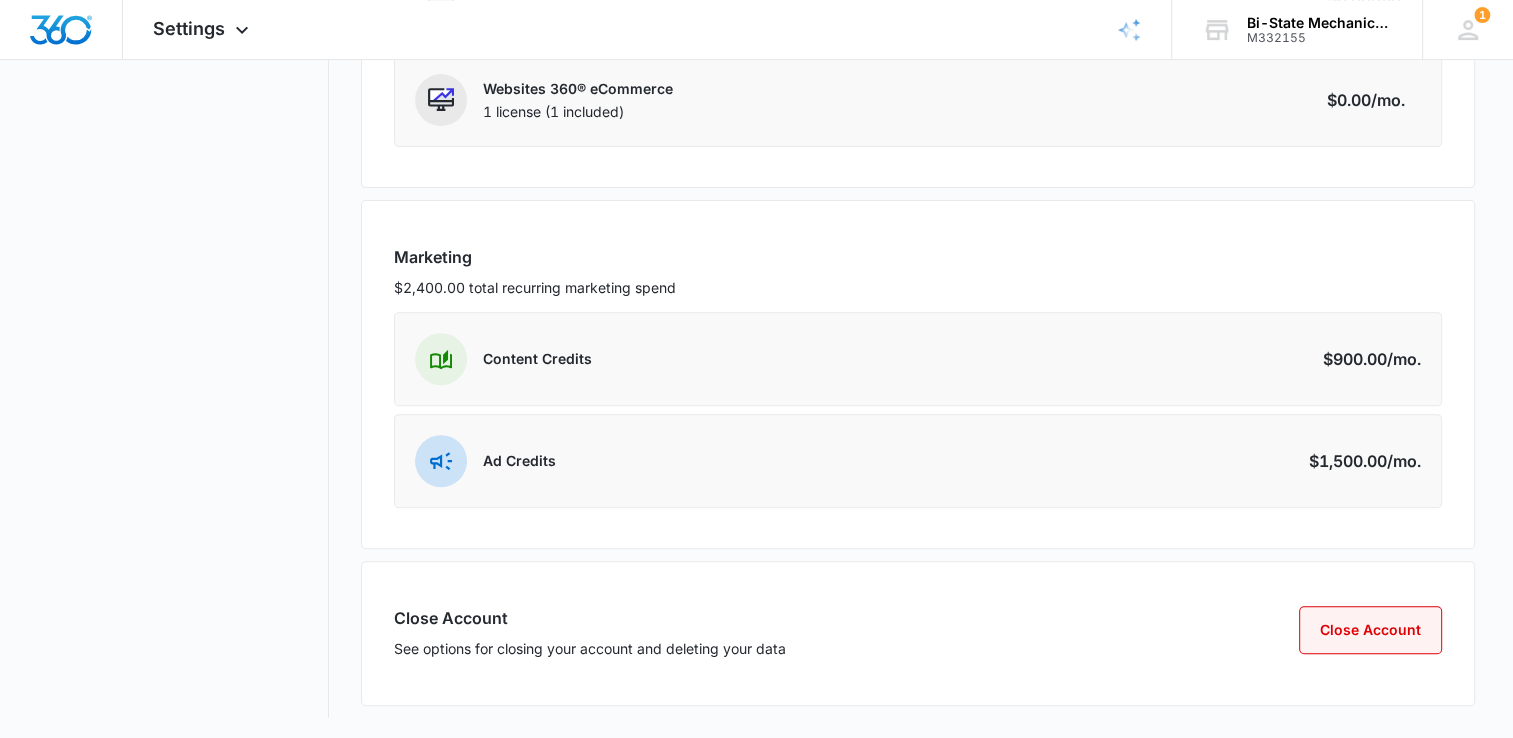 click on "Close Account" at bounding box center [1370, 630] 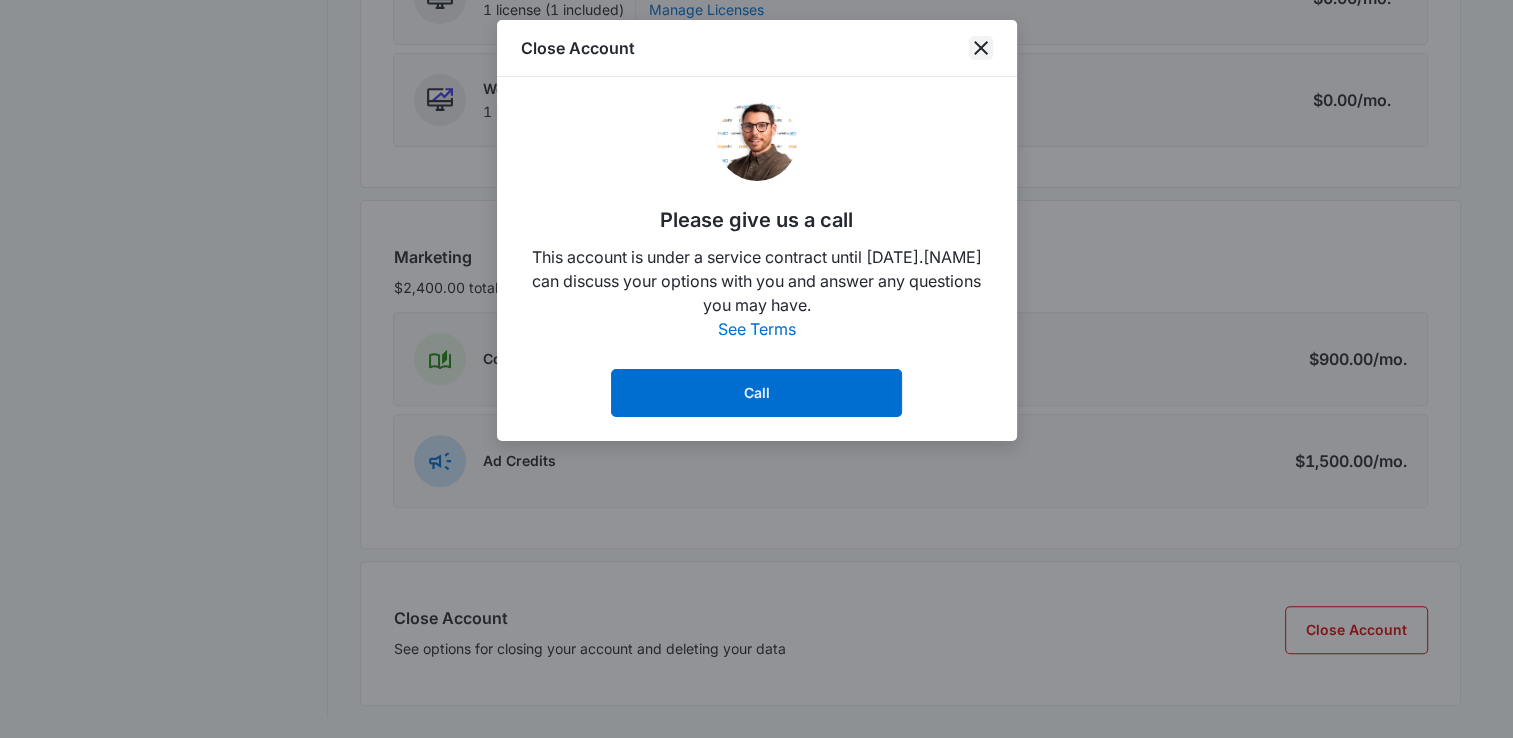 click 